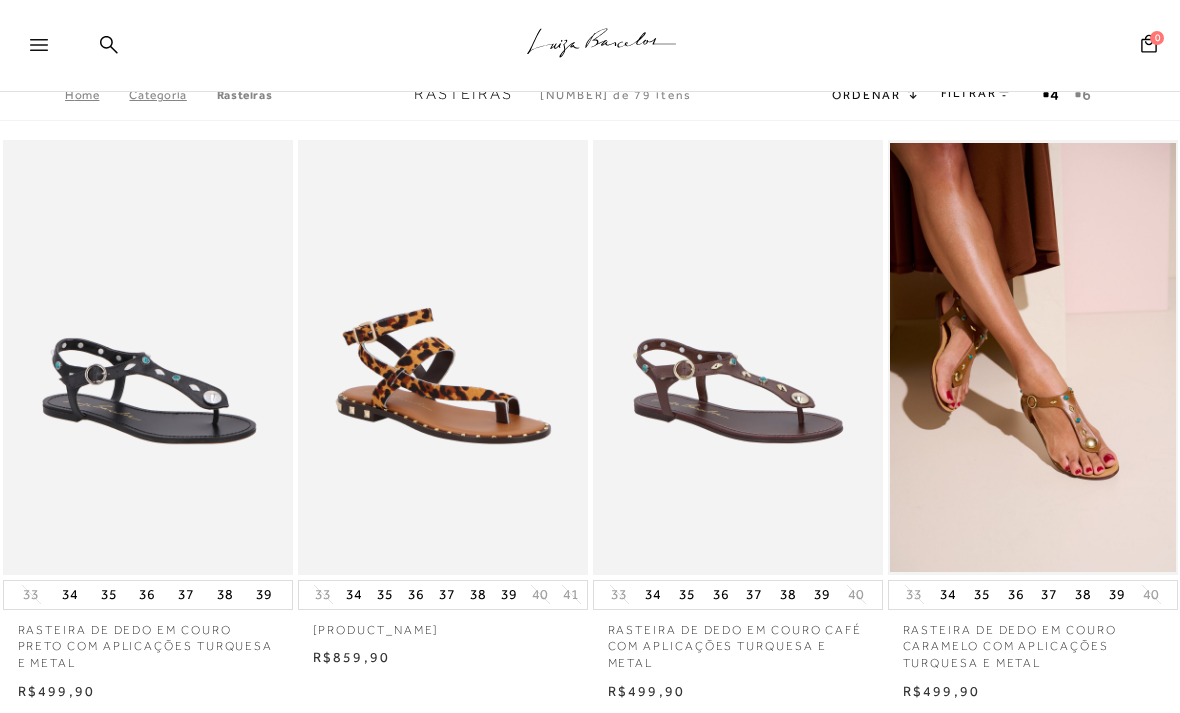 scroll, scrollTop: 0, scrollLeft: 0, axis: both 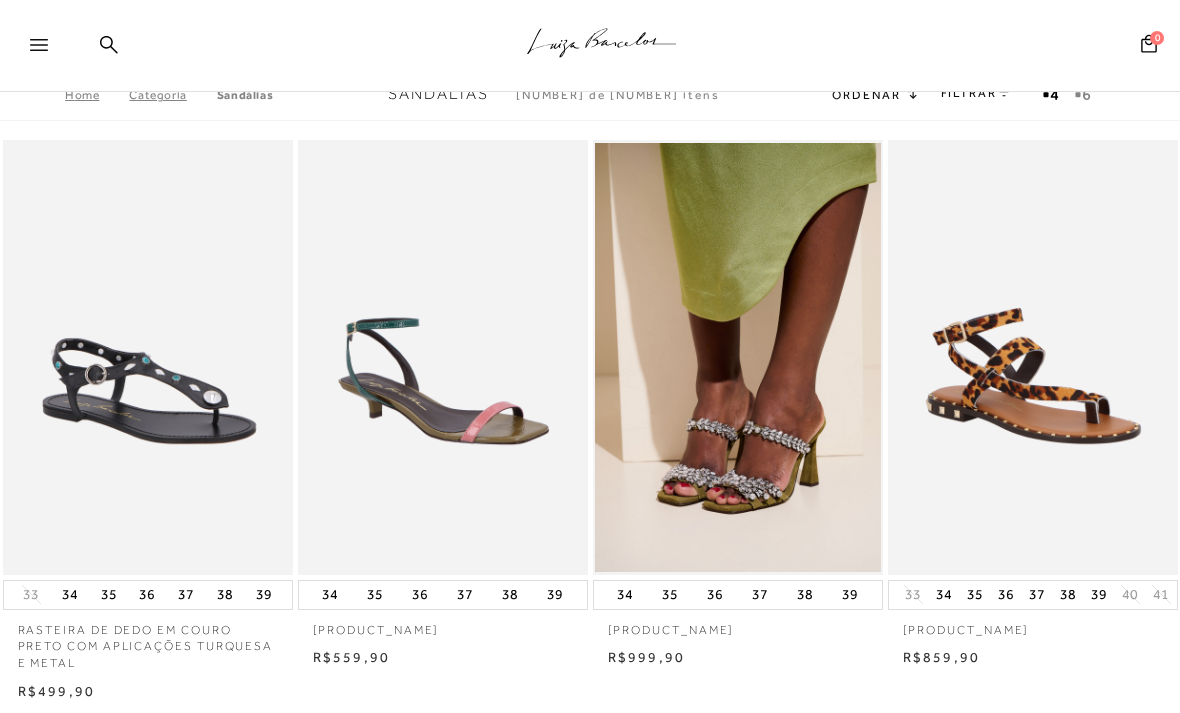 click 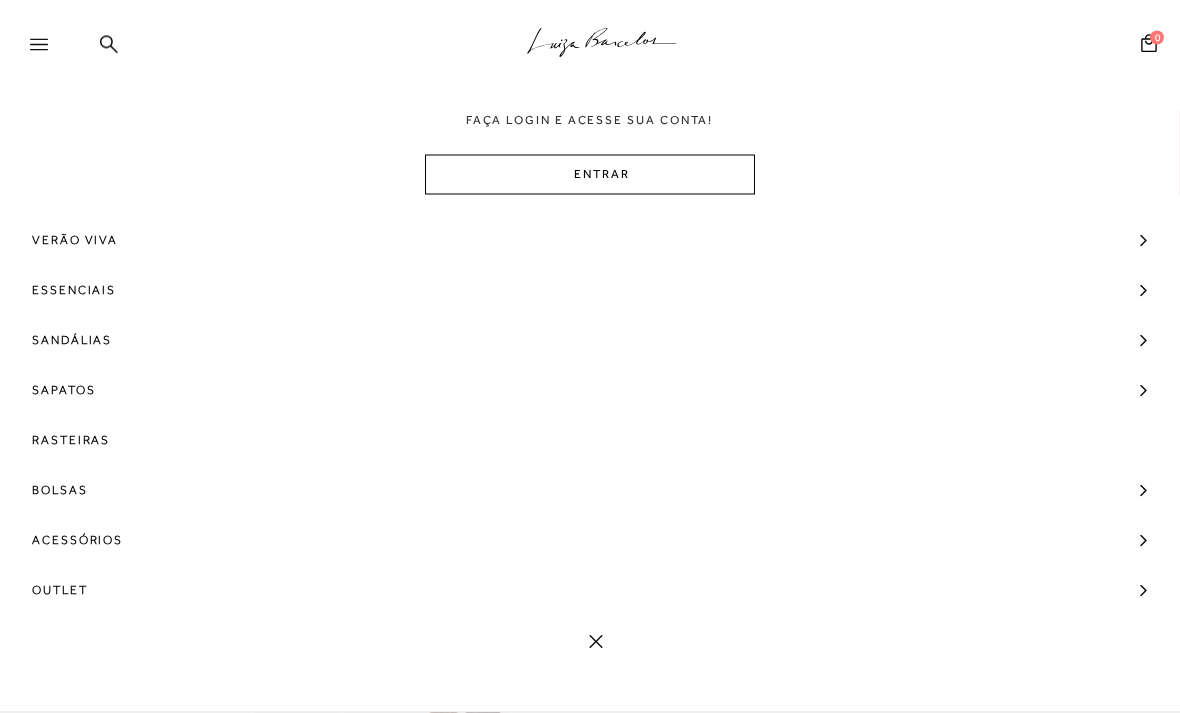 scroll, scrollTop: 95, scrollLeft: 0, axis: vertical 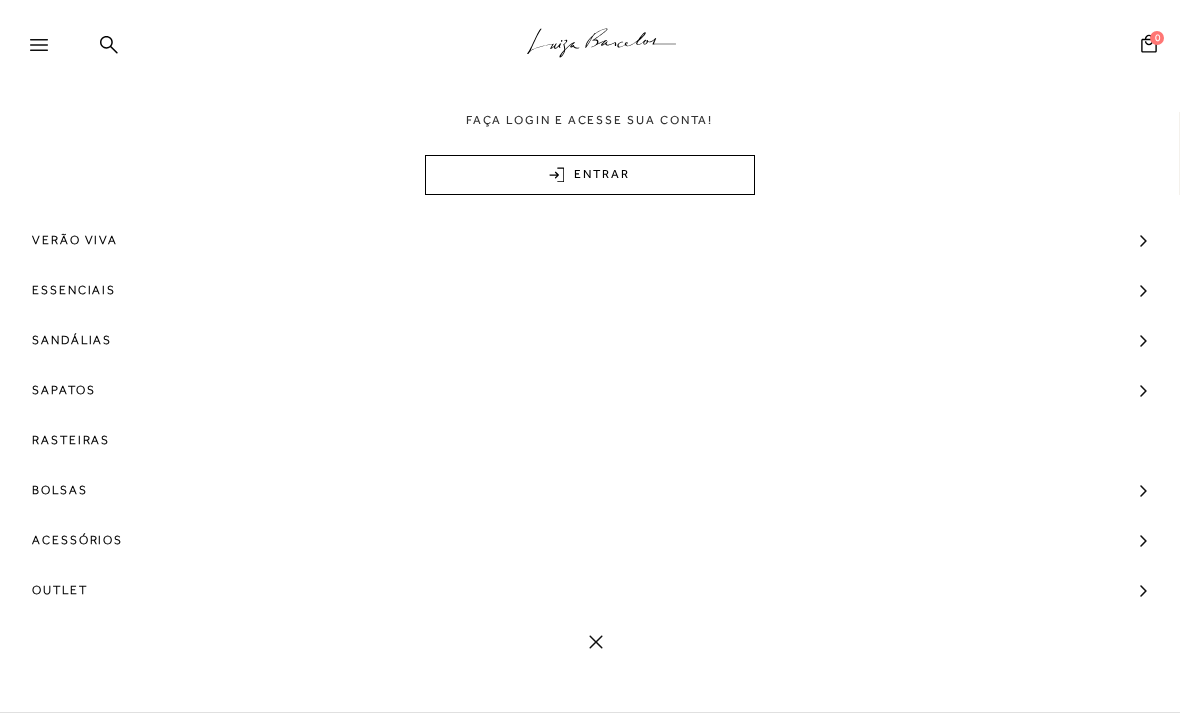click on "Sapatos" at bounding box center [590, 390] 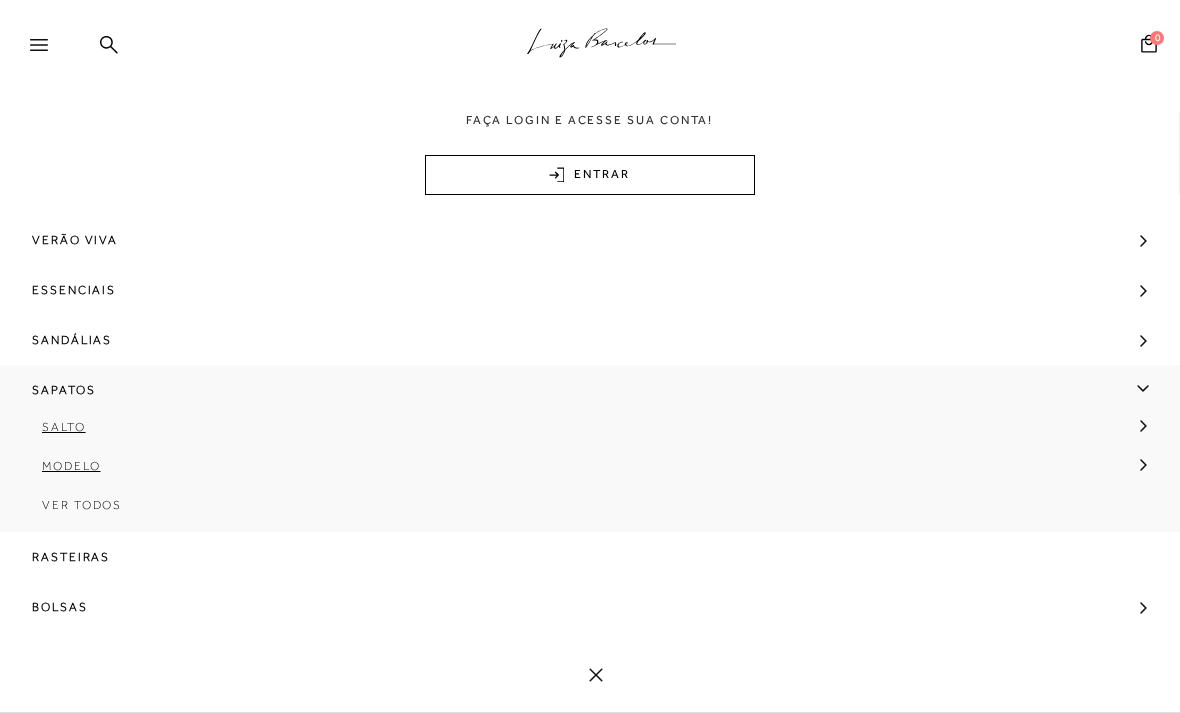 click on "Ver Todos" at bounding box center [590, 512] 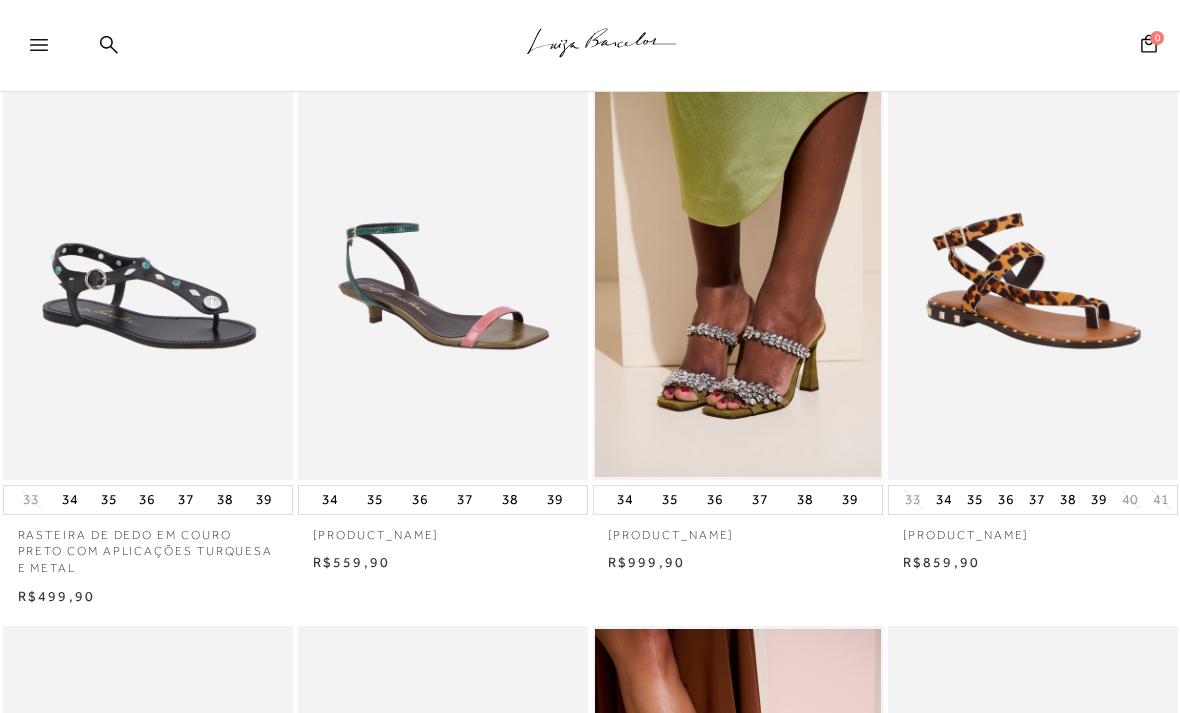scroll, scrollTop: 0, scrollLeft: 0, axis: both 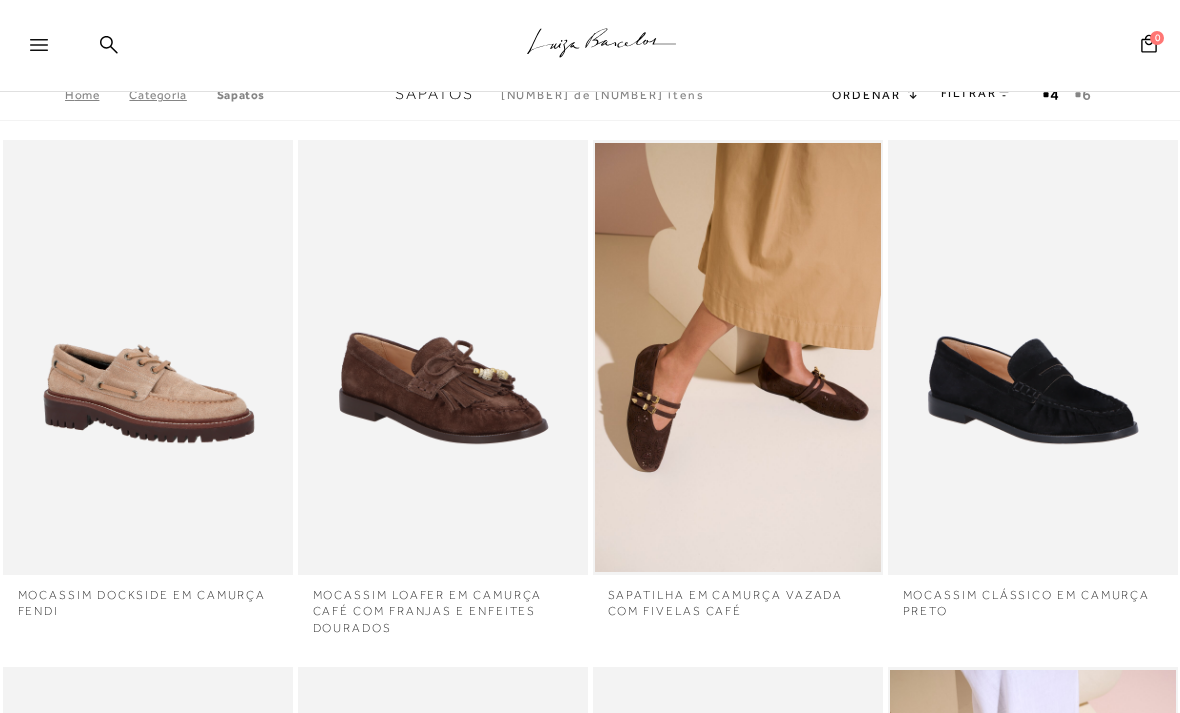 click 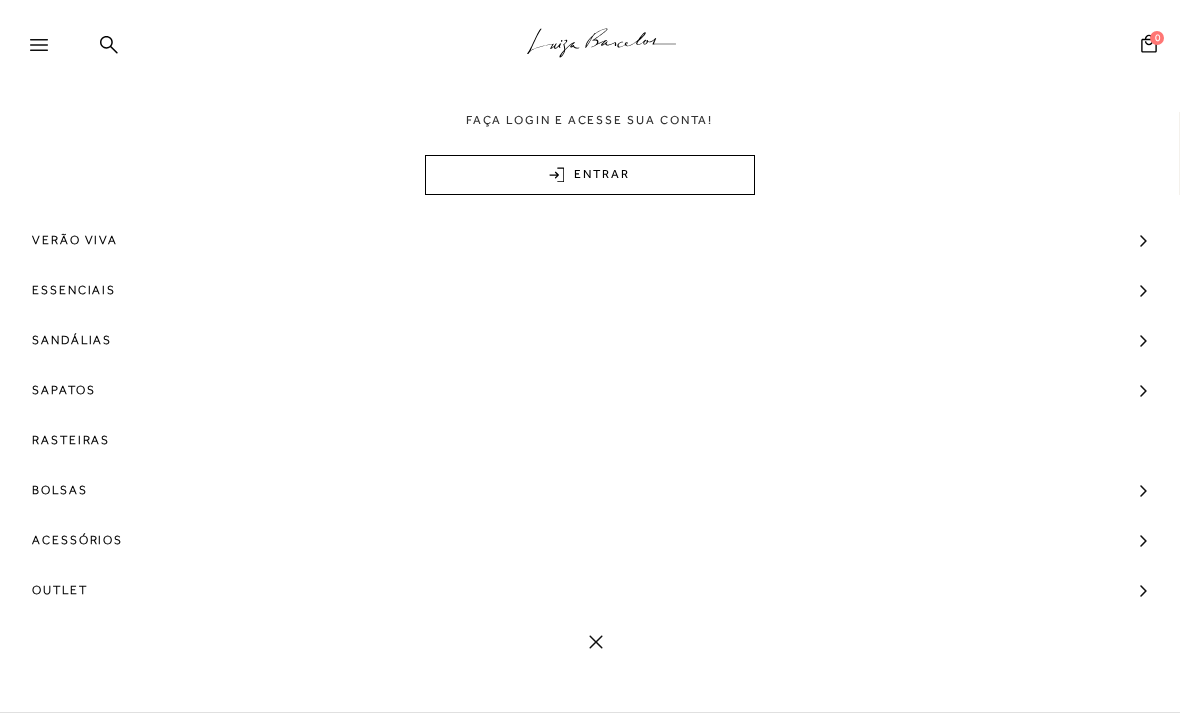 click 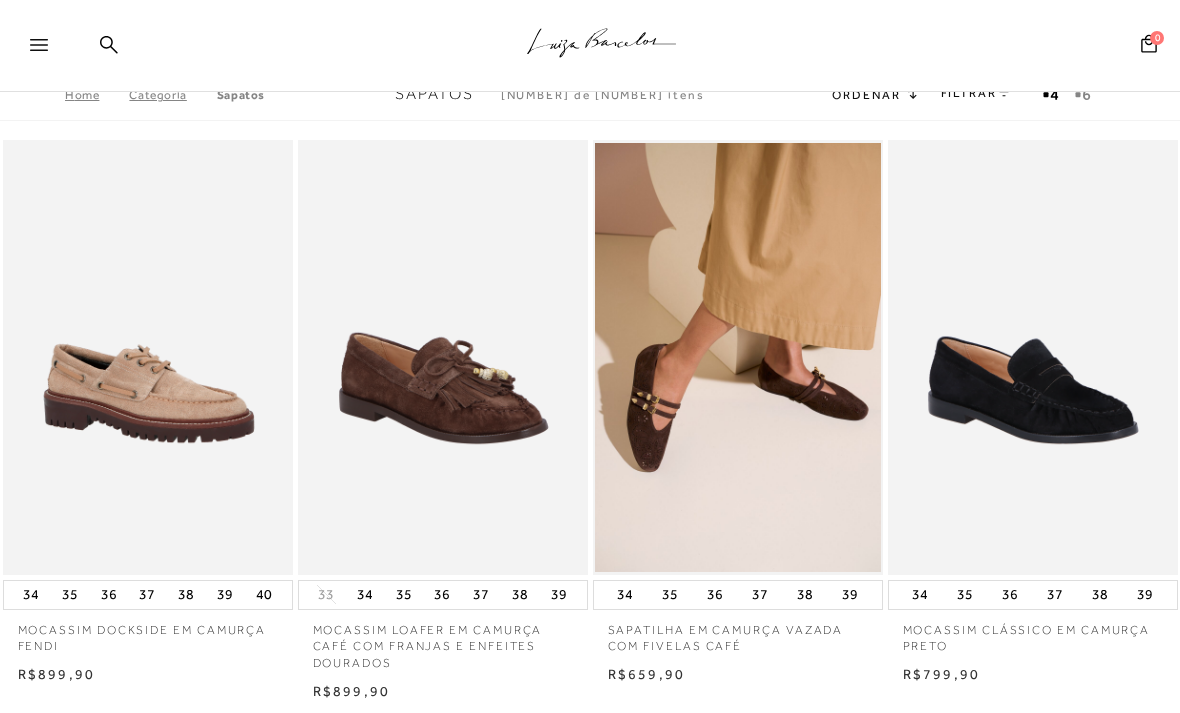 click on ".a{fill-rule:evenodd;stroke:#000!important;stroke-width:0!important;}" at bounding box center [623, 46] 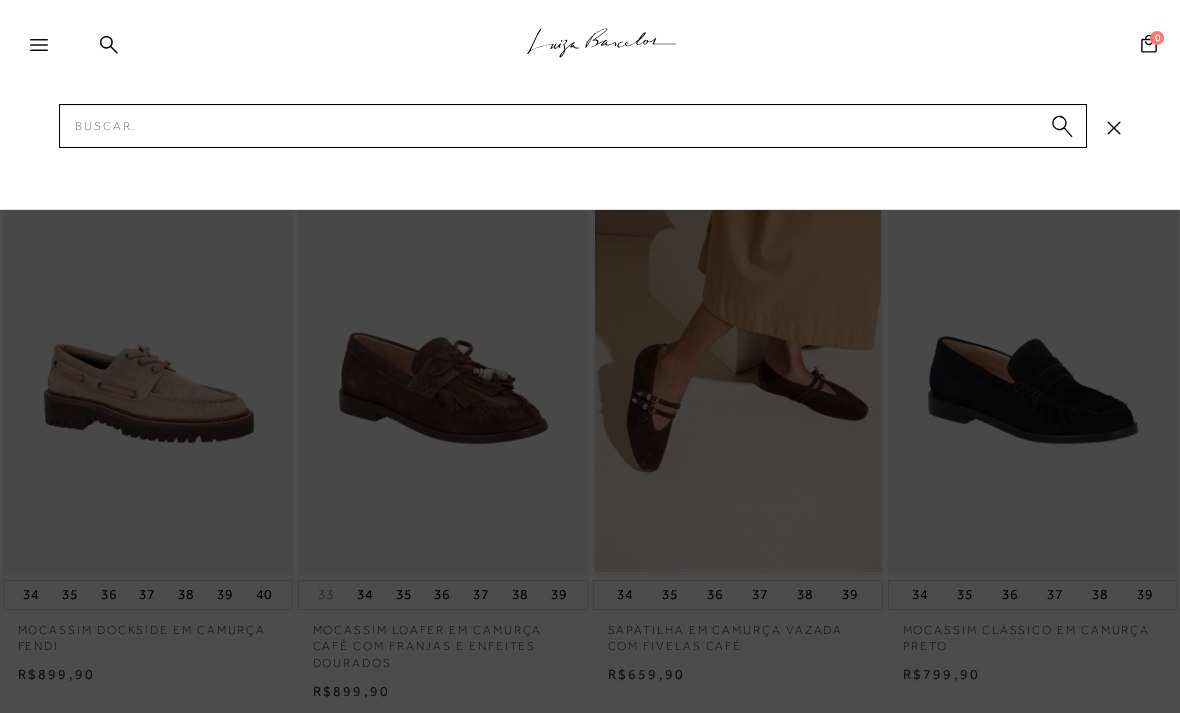 click on ".a{fill-rule:evenodd;stroke:#000!important;stroke-width:0!important;}" at bounding box center [623, 46] 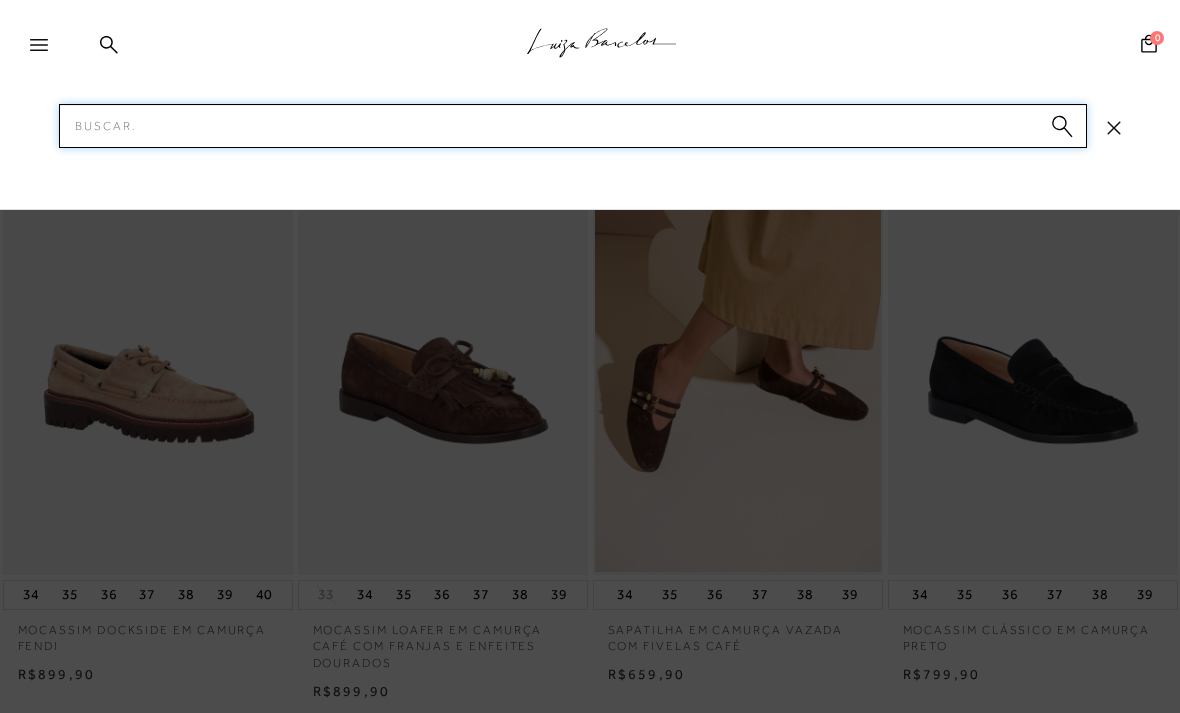 click on "Pesquisar" at bounding box center (573, 126) 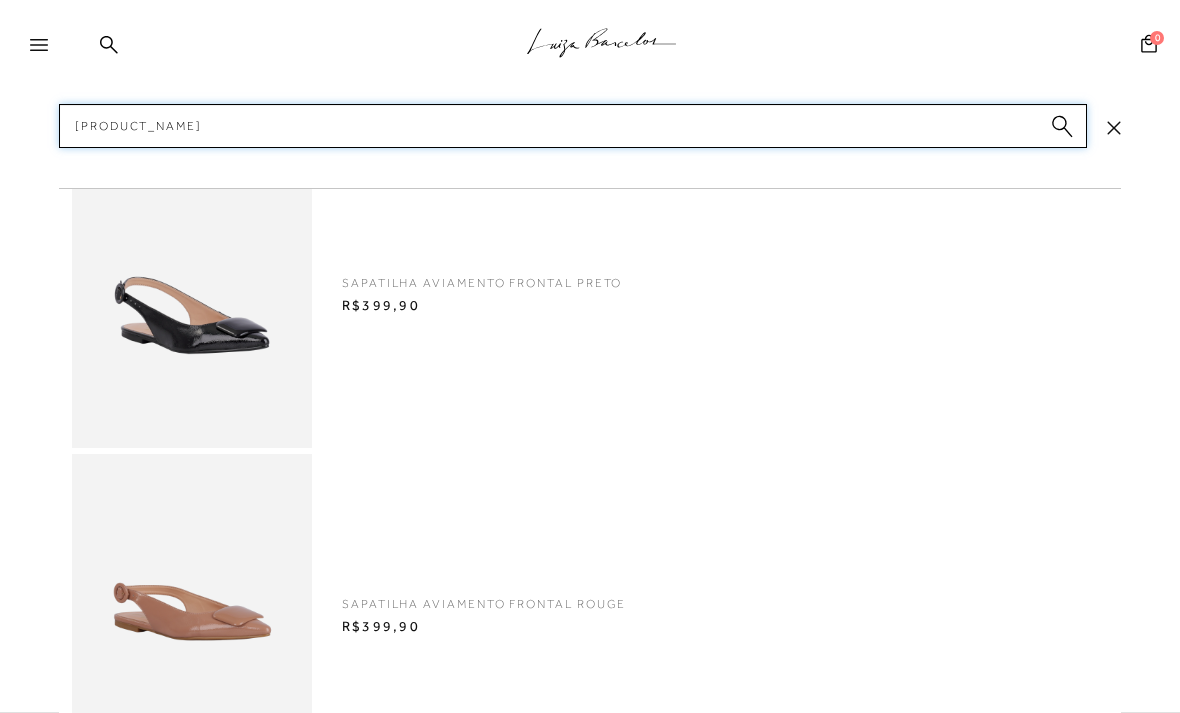 type on "[PRODUCT_NAME]" 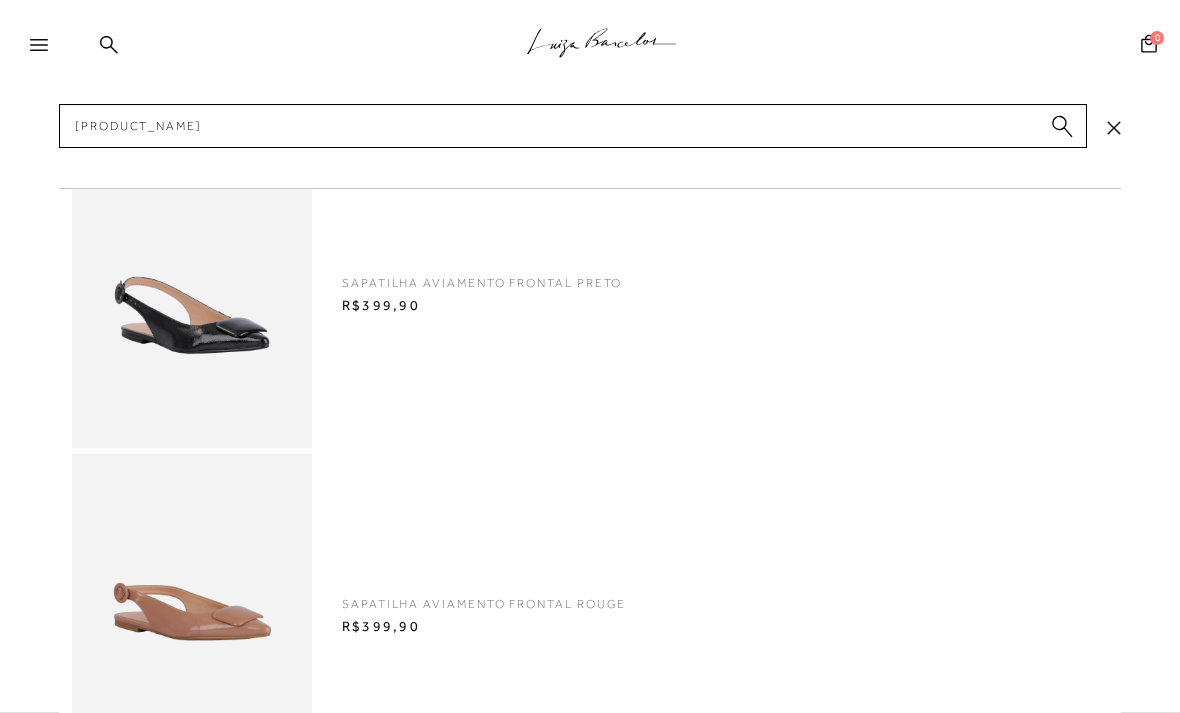 type 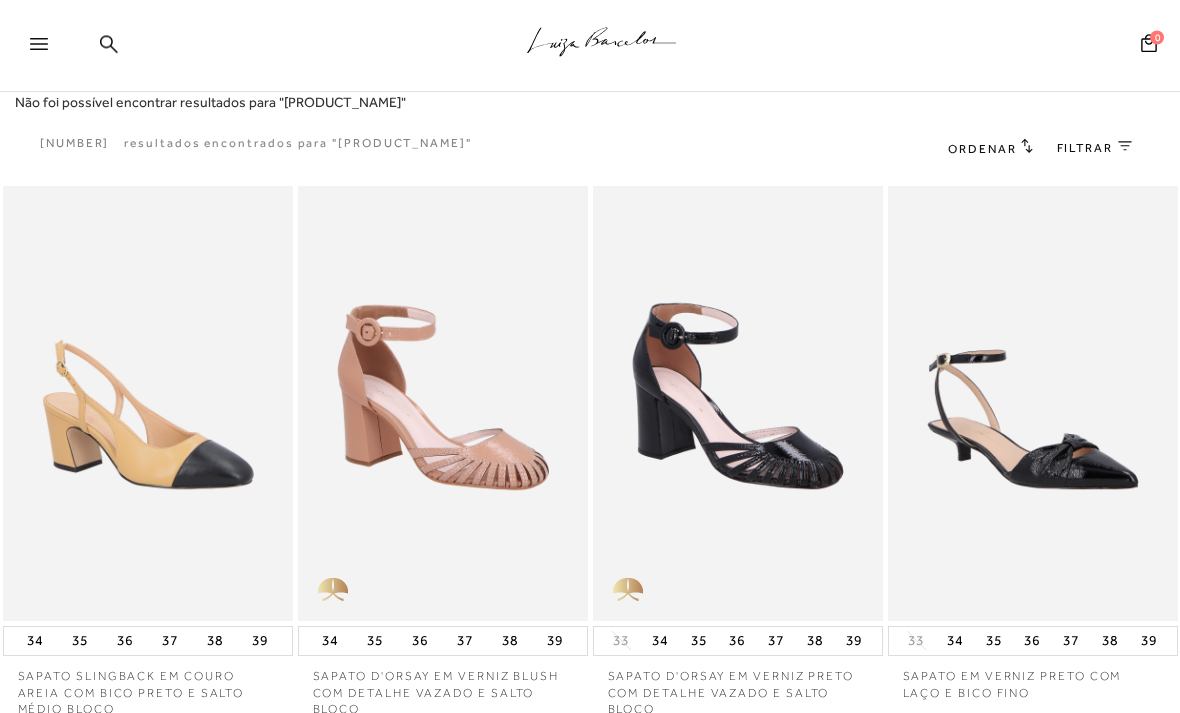 scroll, scrollTop: 0, scrollLeft: 0, axis: both 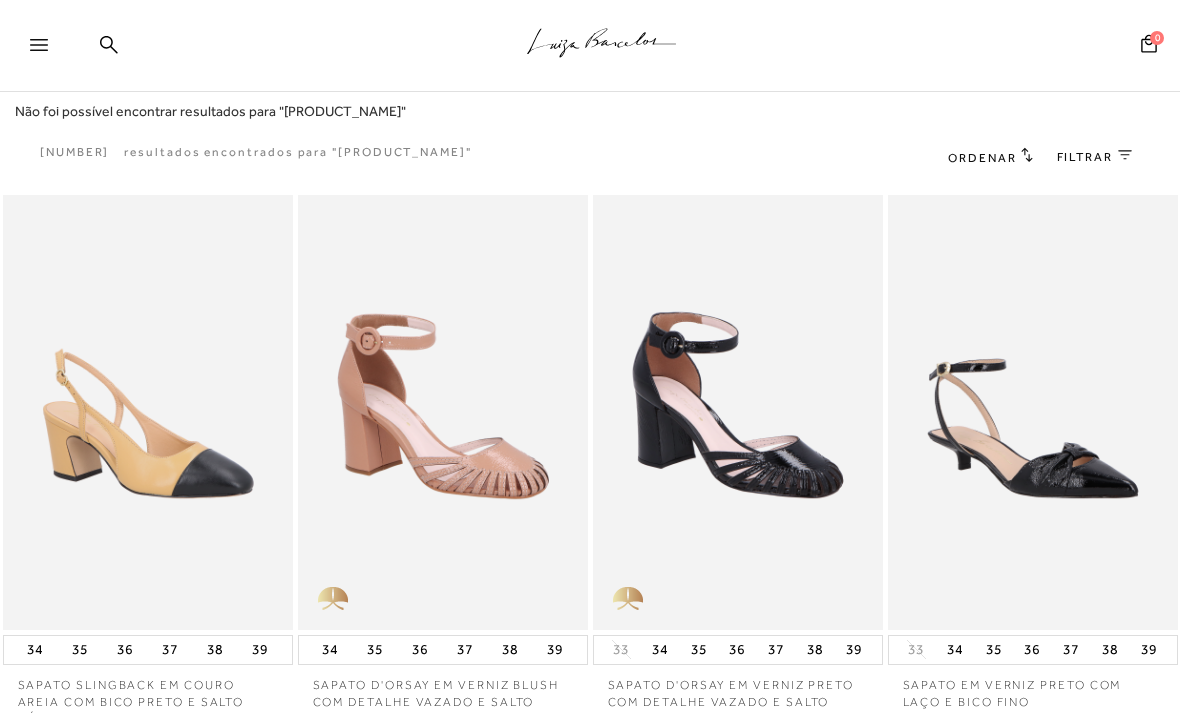click on "Não foi possível encontrar resultados para "[PRODUCT_NAME]"" at bounding box center [210, 111] 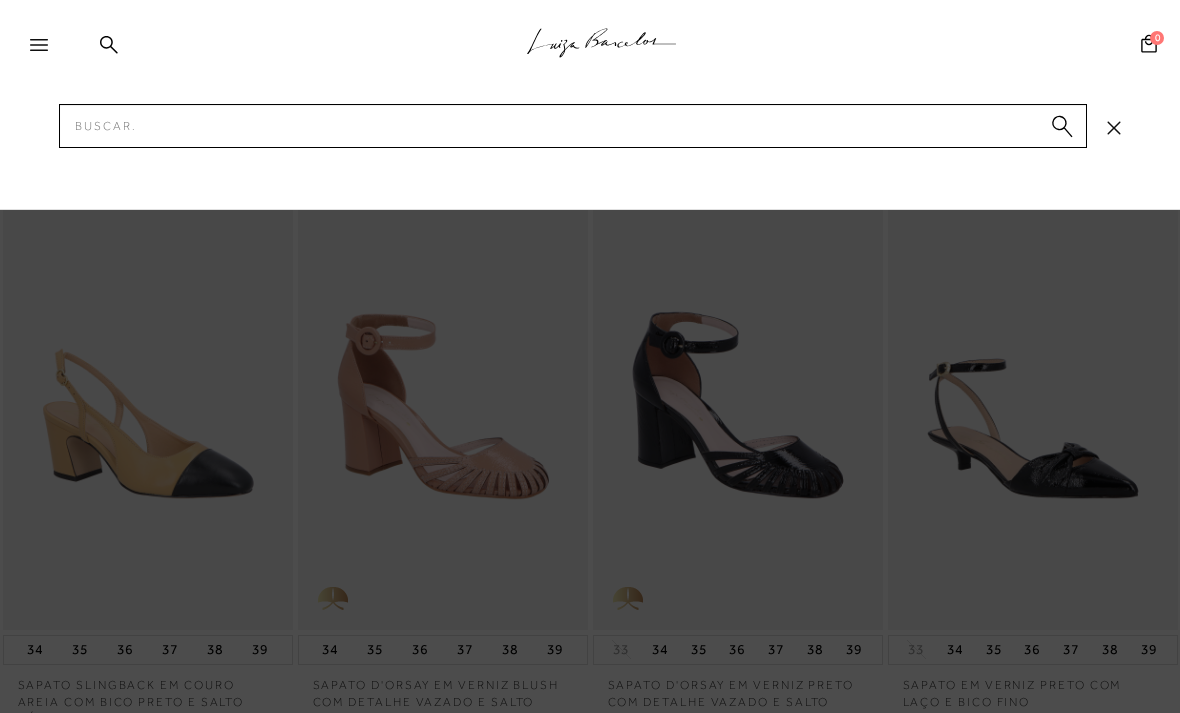 click at bounding box center (33, 46) 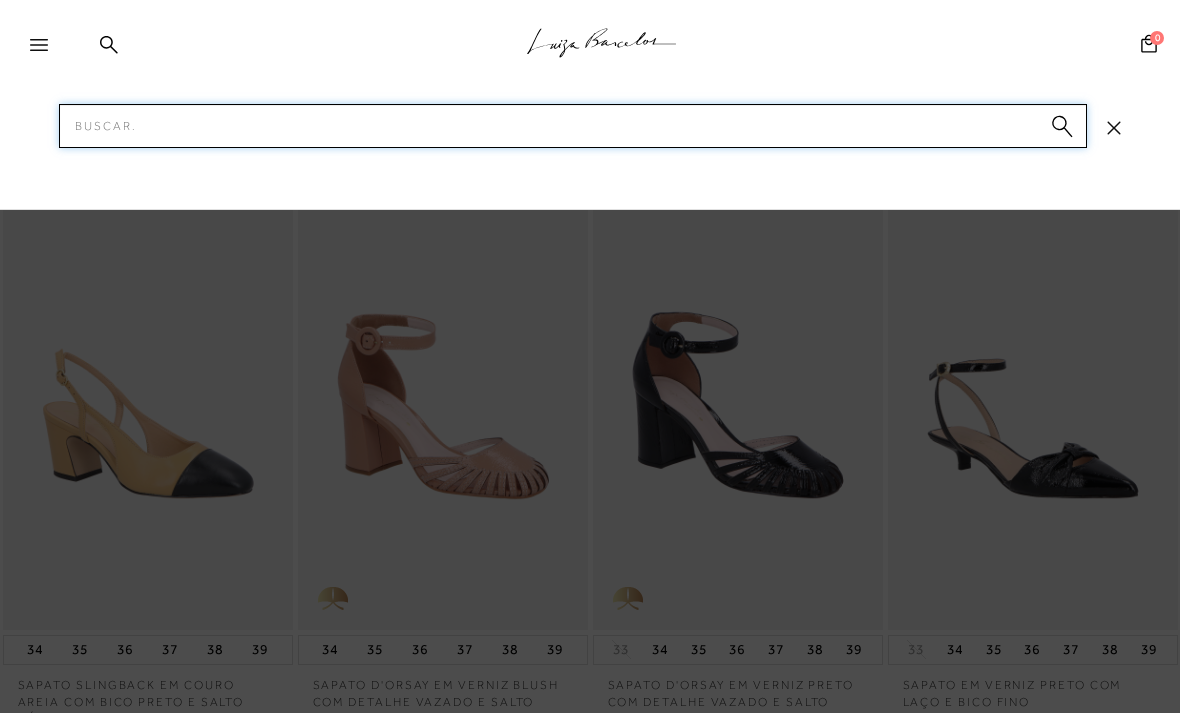 click on "Pesquisar" at bounding box center [573, 126] 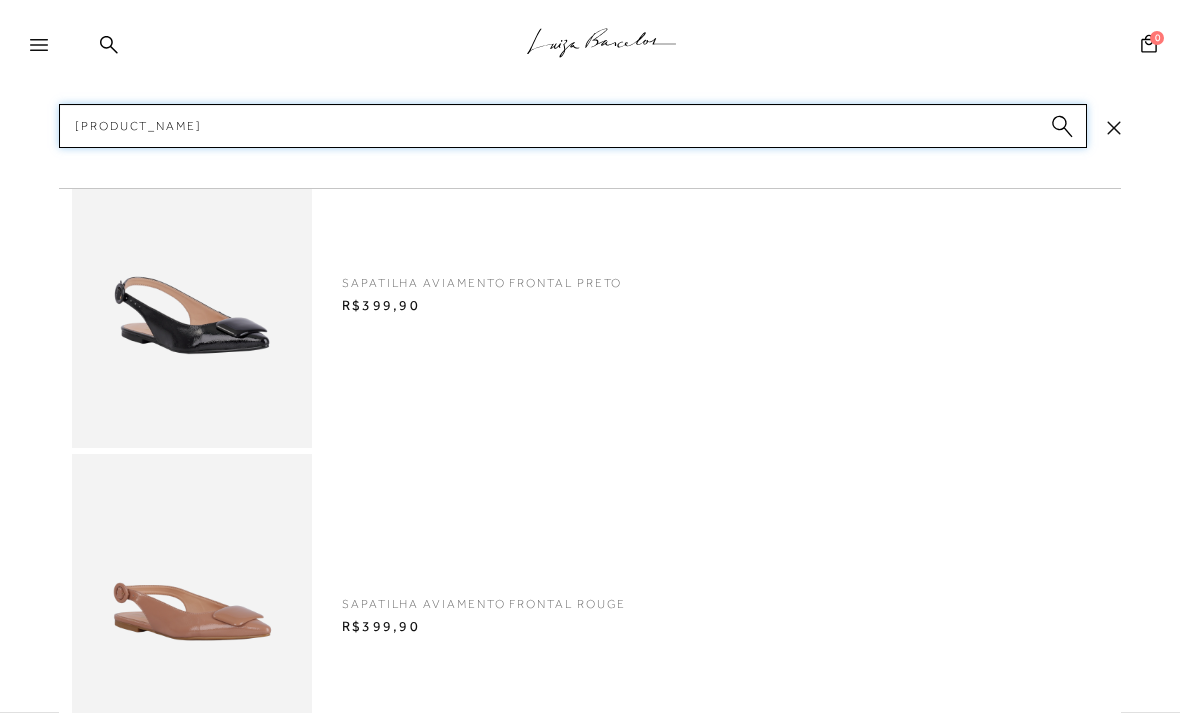 type on "Sapatilha" 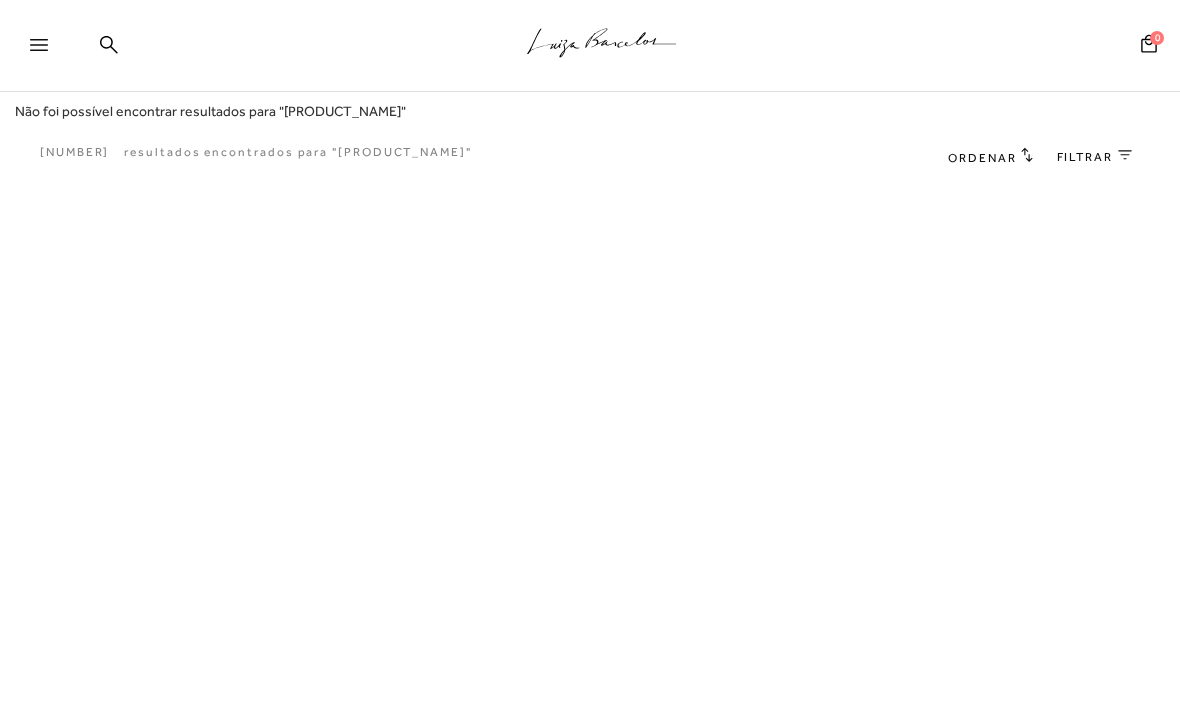 type 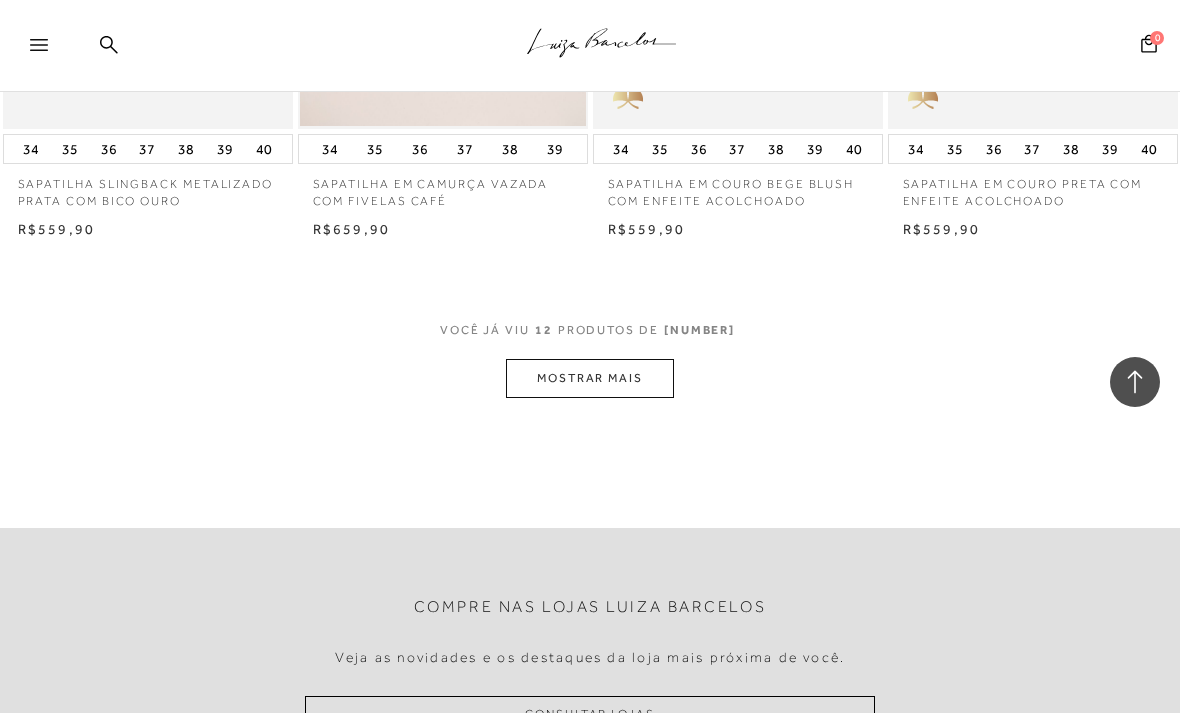 scroll, scrollTop: 1615, scrollLeft: 0, axis: vertical 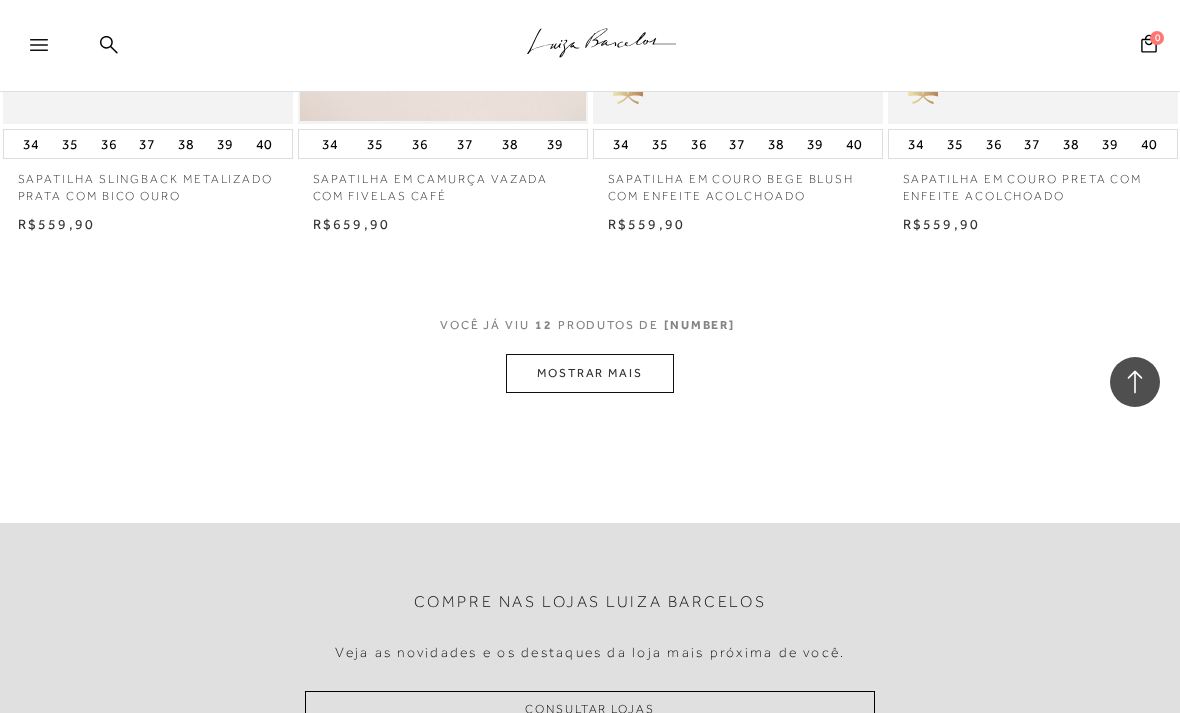 click on "MOSTRAR MAIS" at bounding box center (590, 373) 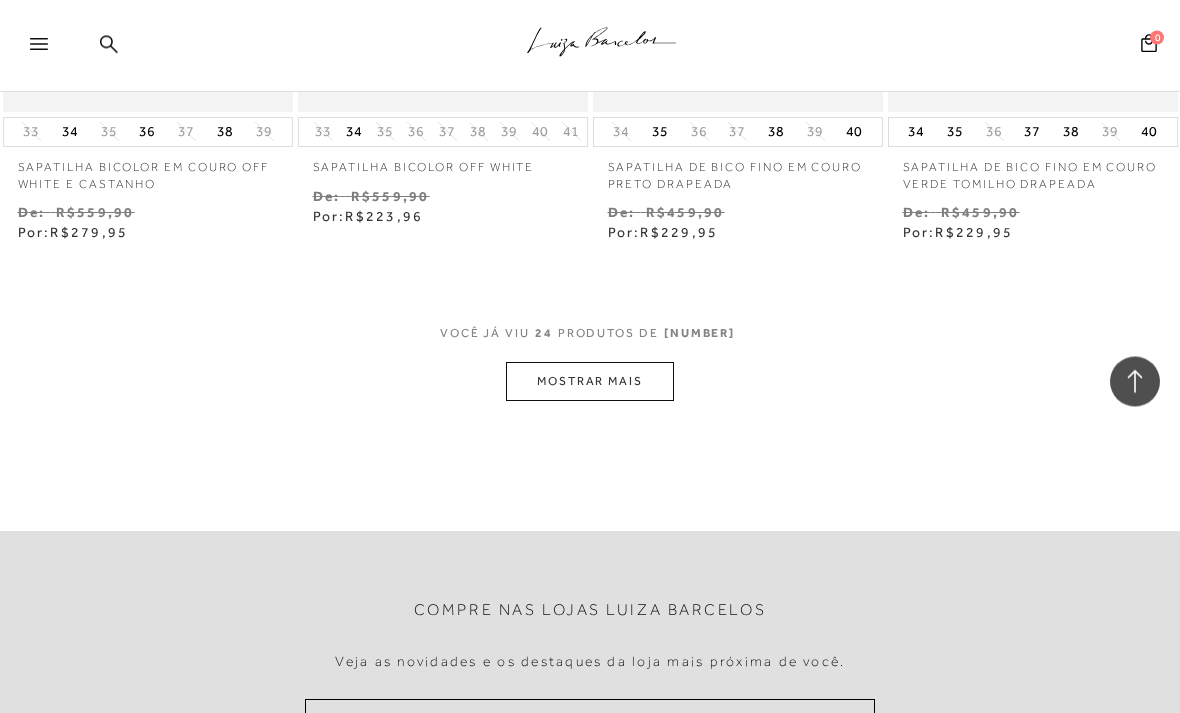scroll, scrollTop: 3420, scrollLeft: 0, axis: vertical 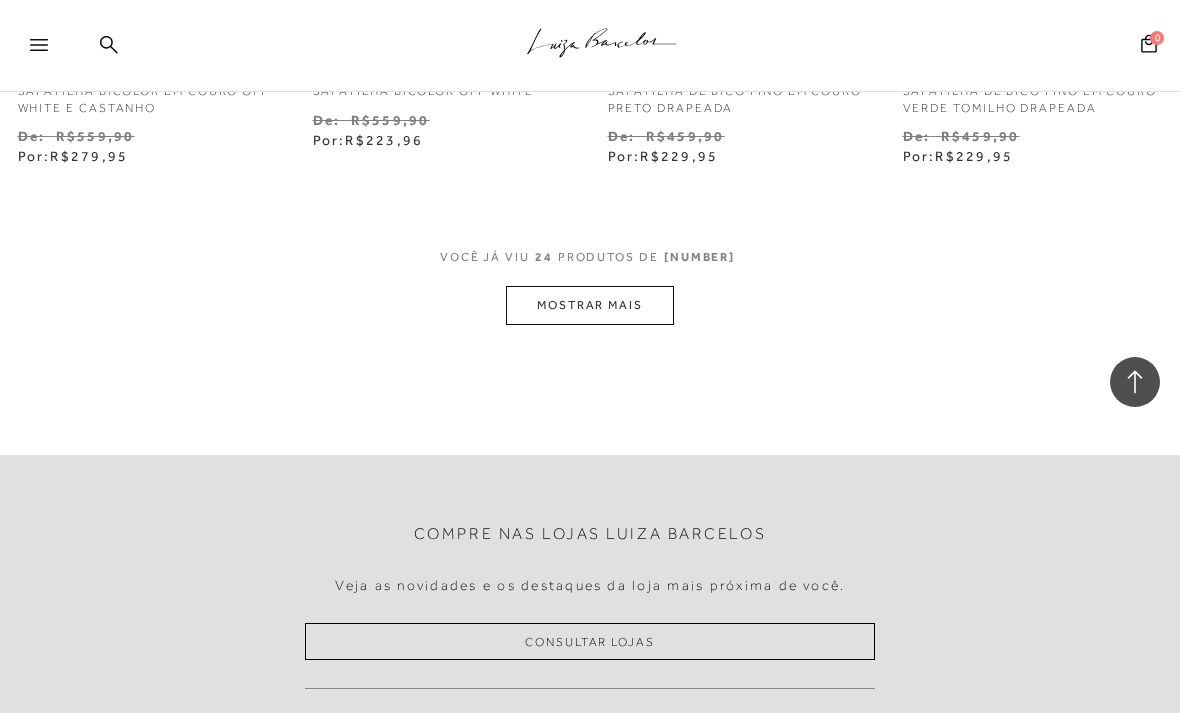 click on "MOSTRAR MAIS" at bounding box center (590, 305) 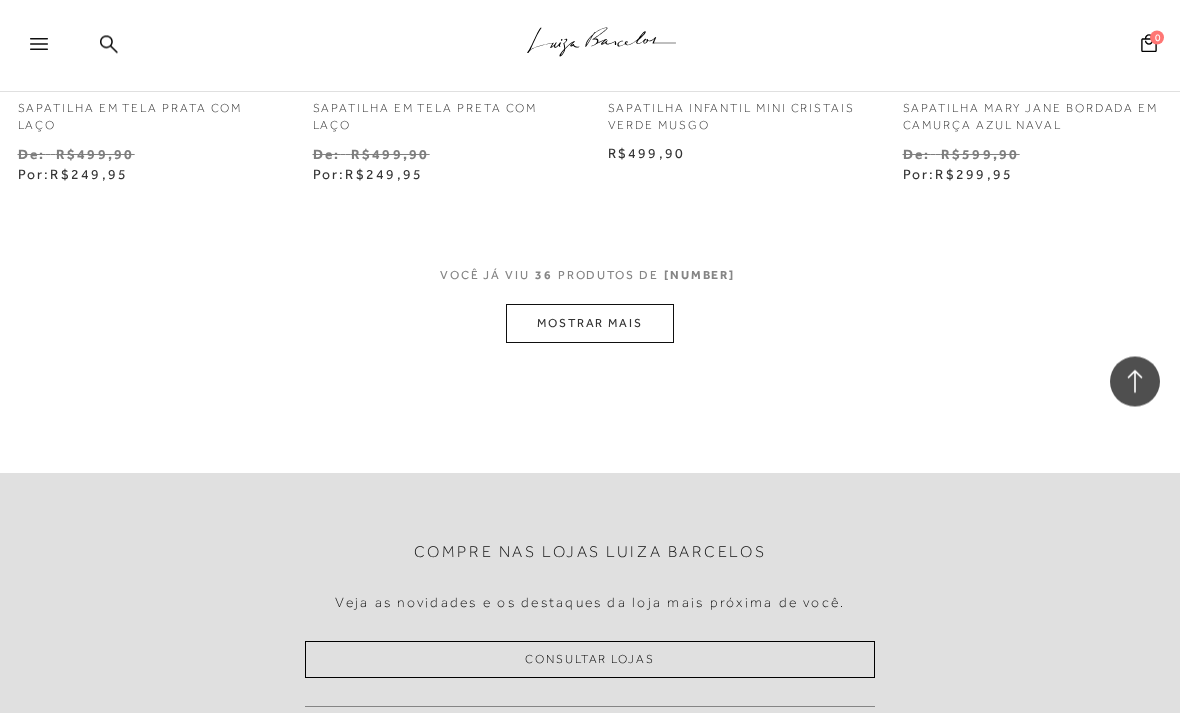scroll, scrollTop: 5186, scrollLeft: 0, axis: vertical 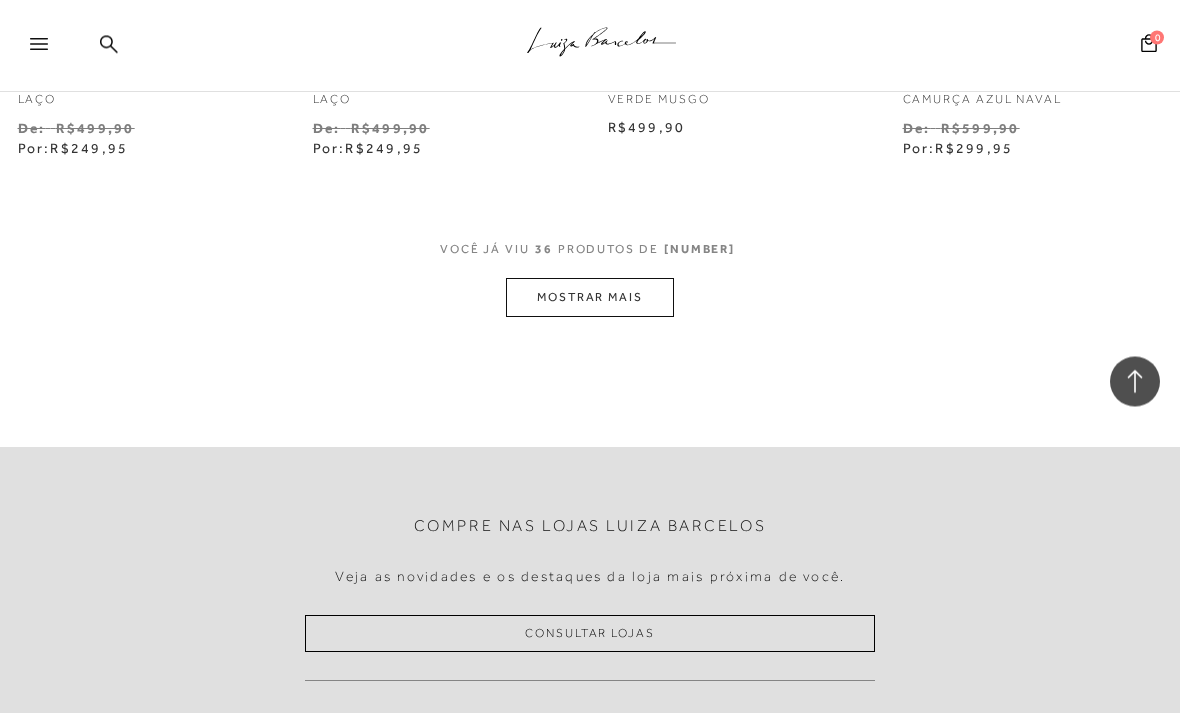 click on "MOSTRAR MAIS" at bounding box center (590, 298) 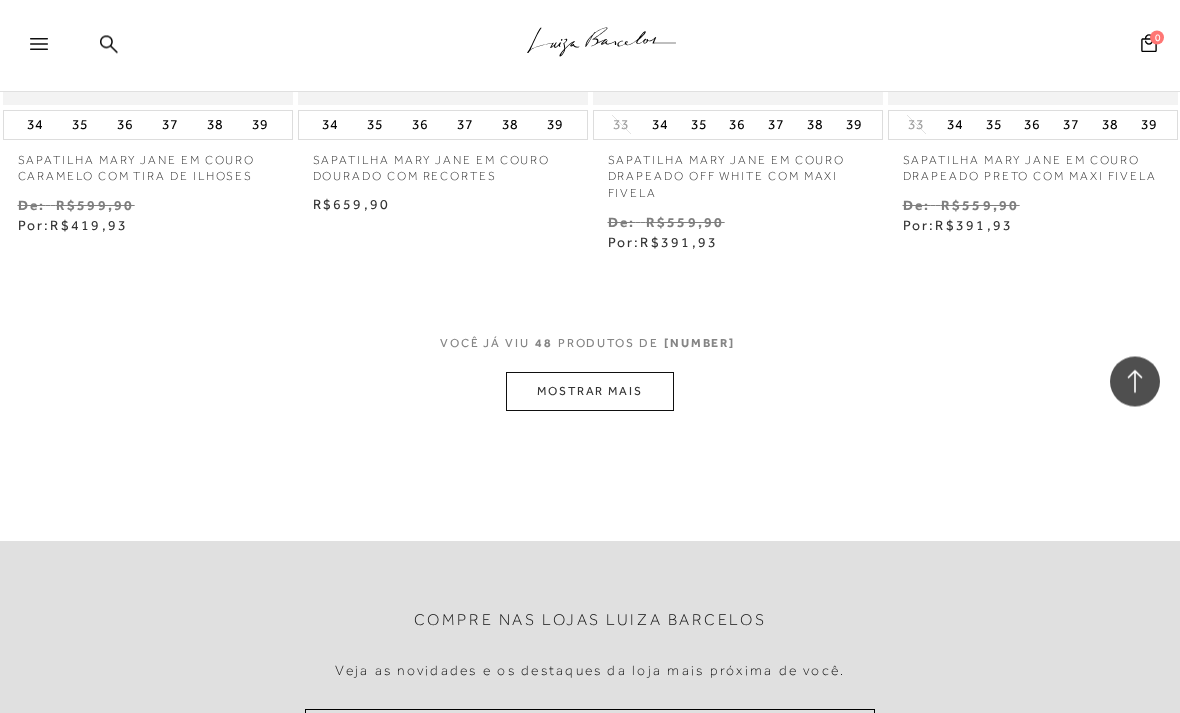 scroll, scrollTop: 6871, scrollLeft: 0, axis: vertical 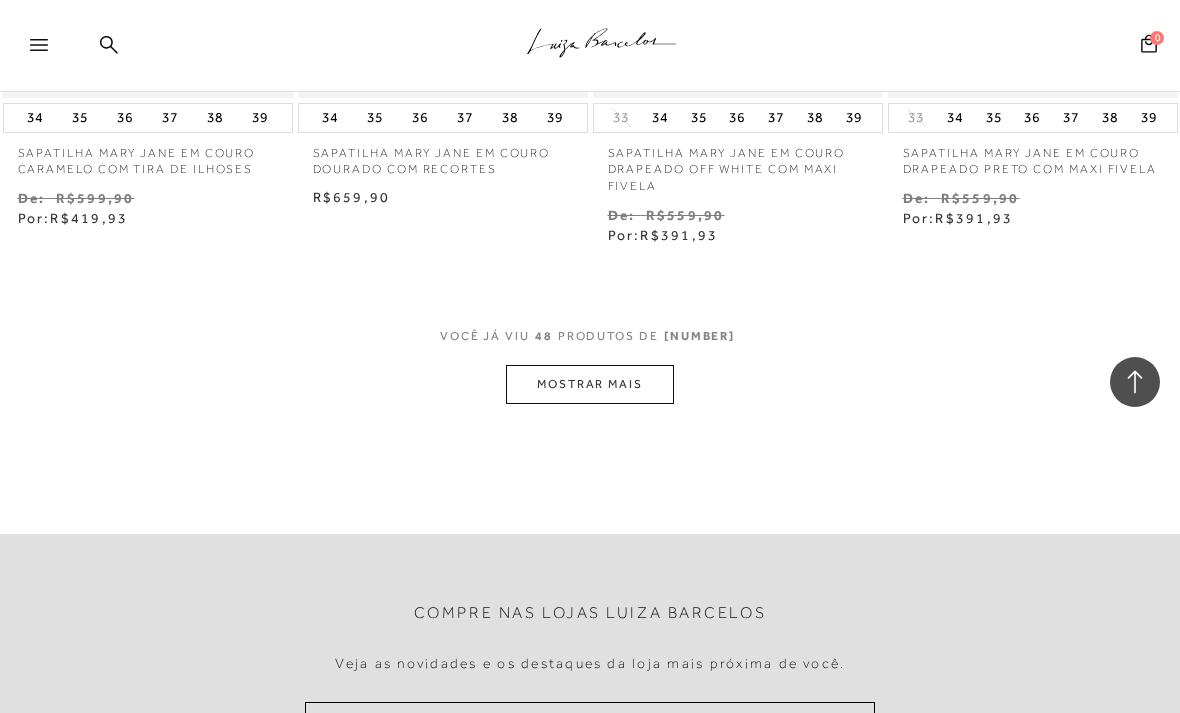 click on "MOSTRAR MAIS" at bounding box center (590, 384) 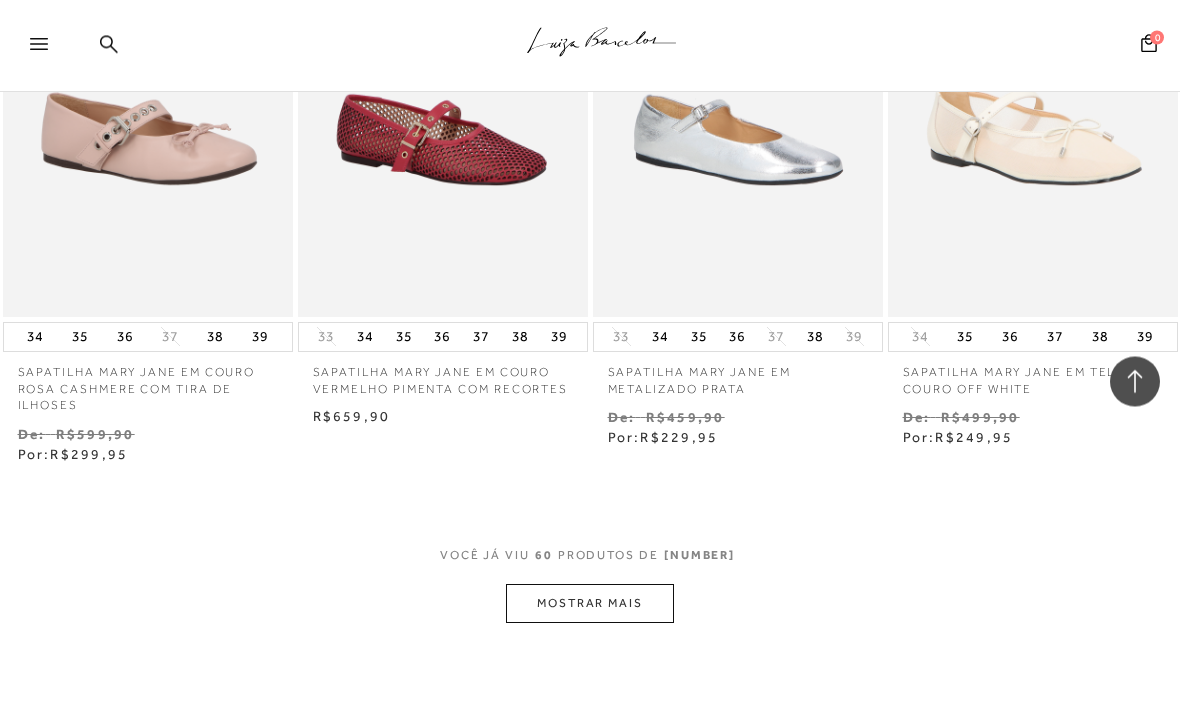 scroll, scrollTop: 8444, scrollLeft: 0, axis: vertical 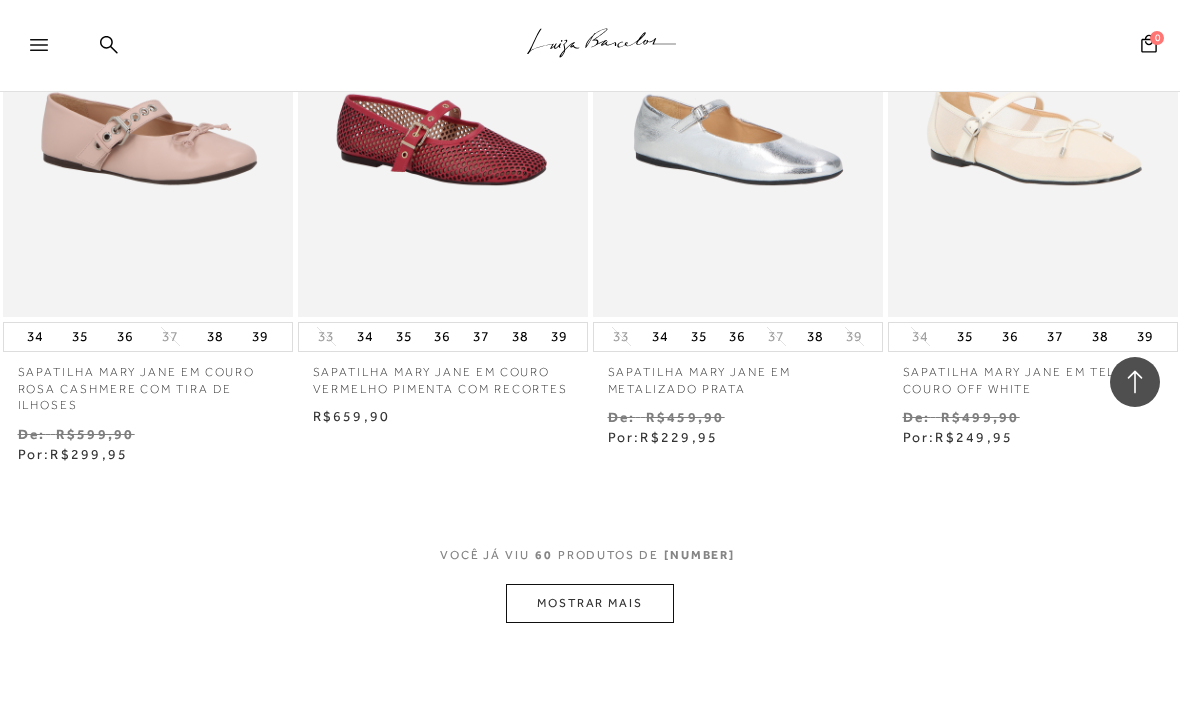 click on "MOSTRAR MAIS" at bounding box center (590, 603) 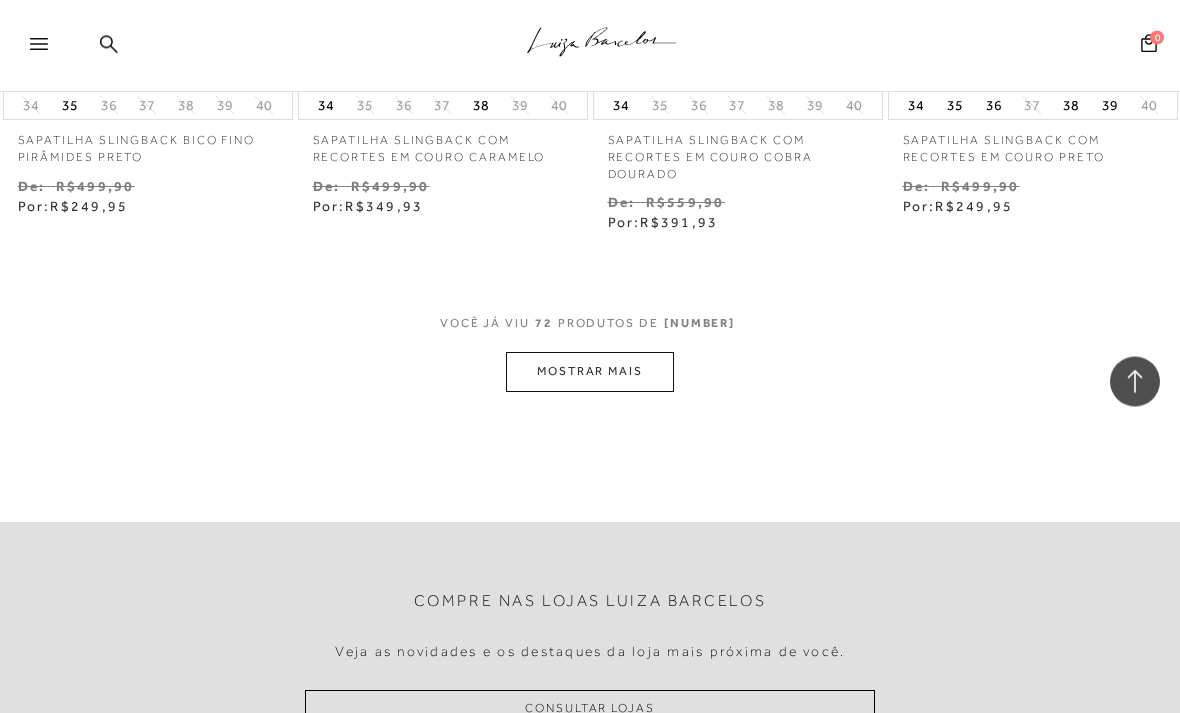 scroll, scrollTop: 10490, scrollLeft: 0, axis: vertical 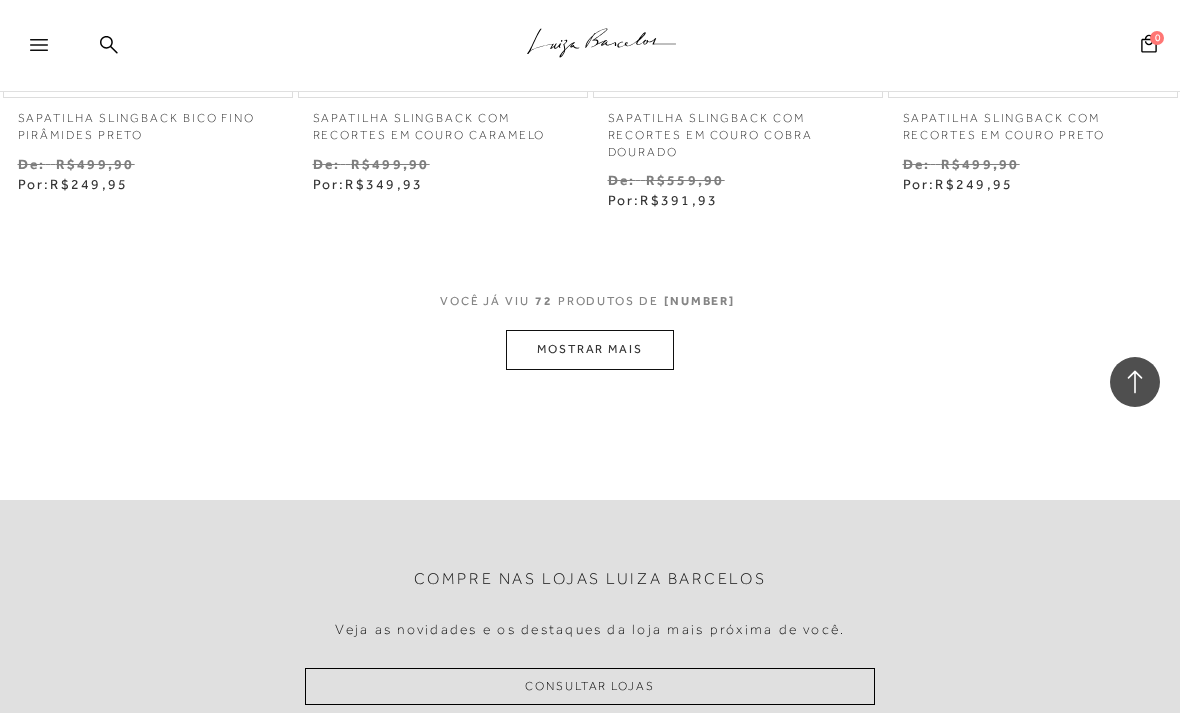 click on "MOSTRAR MAIS" at bounding box center (590, 349) 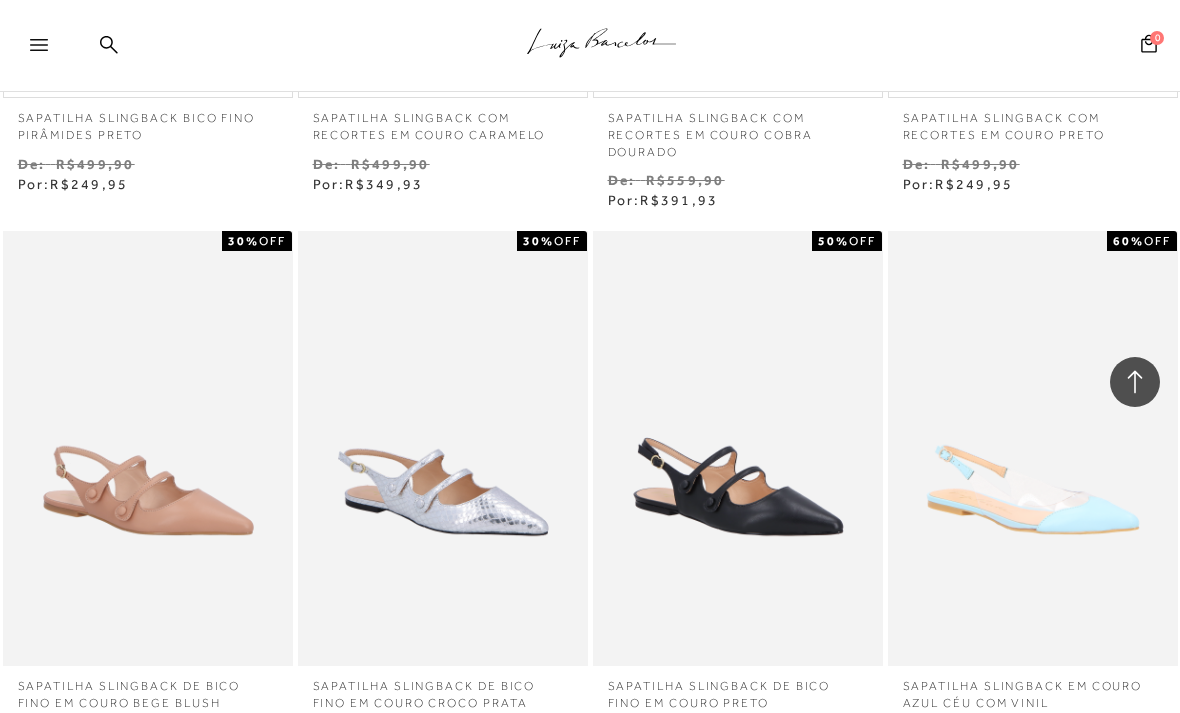 click at bounding box center (33, 46) 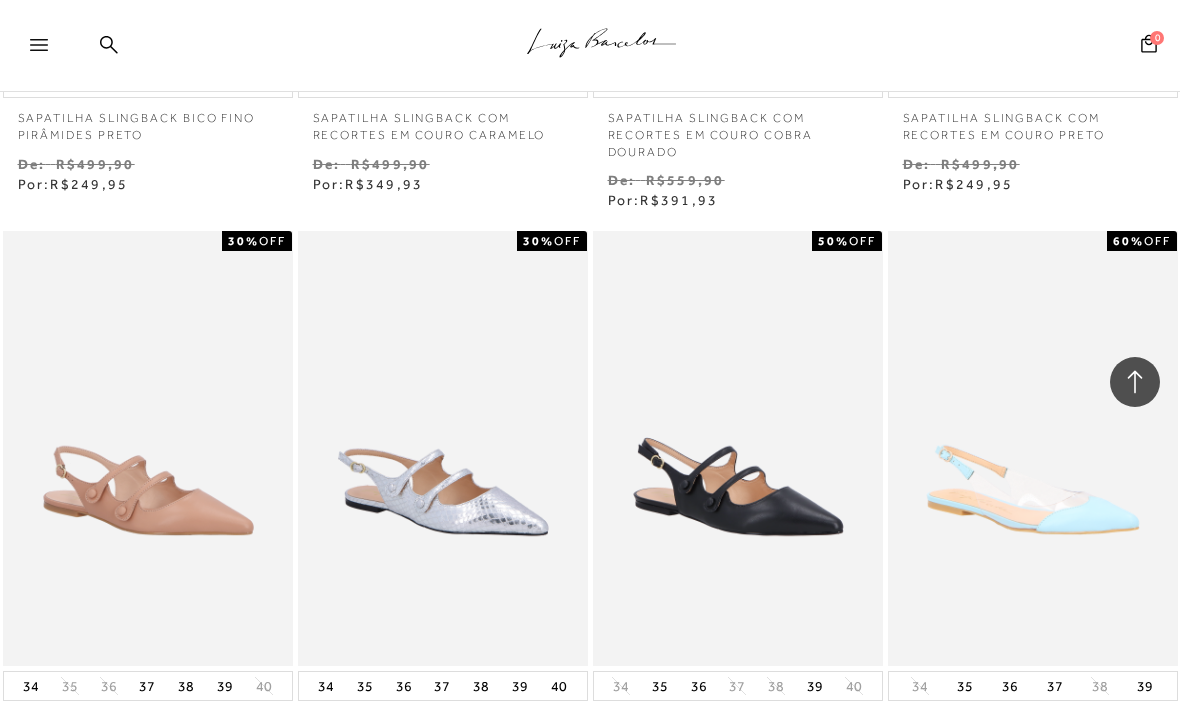click at bounding box center [48, 51] 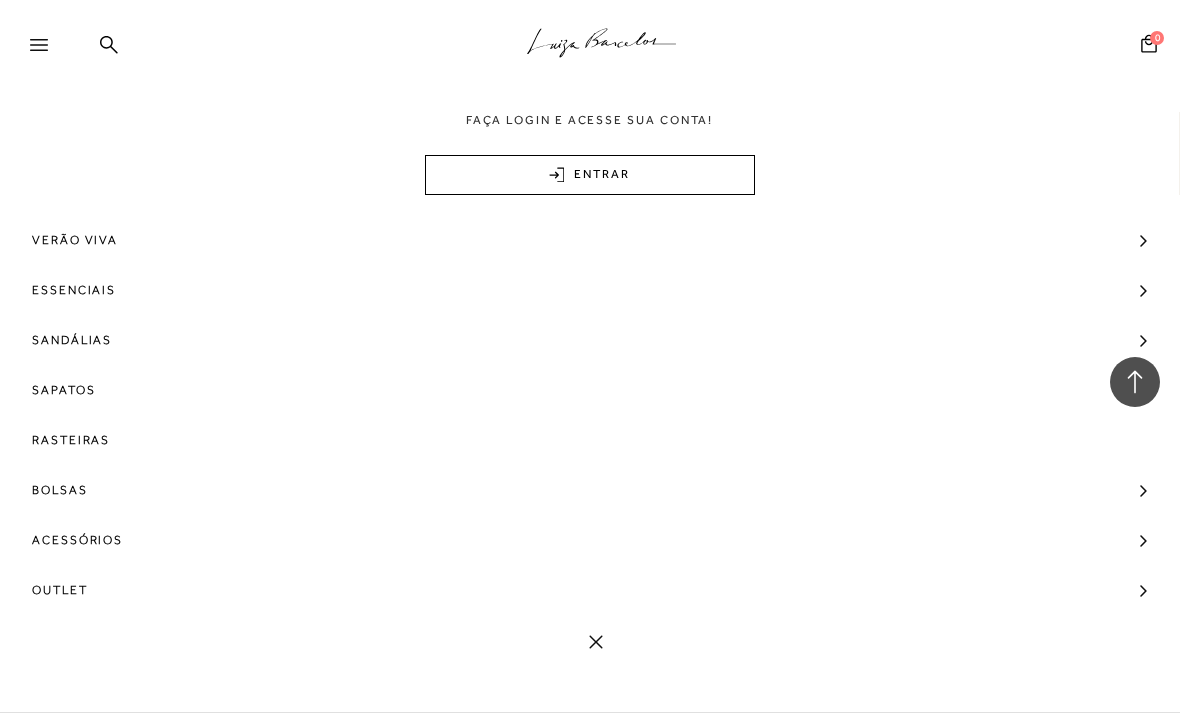 click at bounding box center [48, 51] 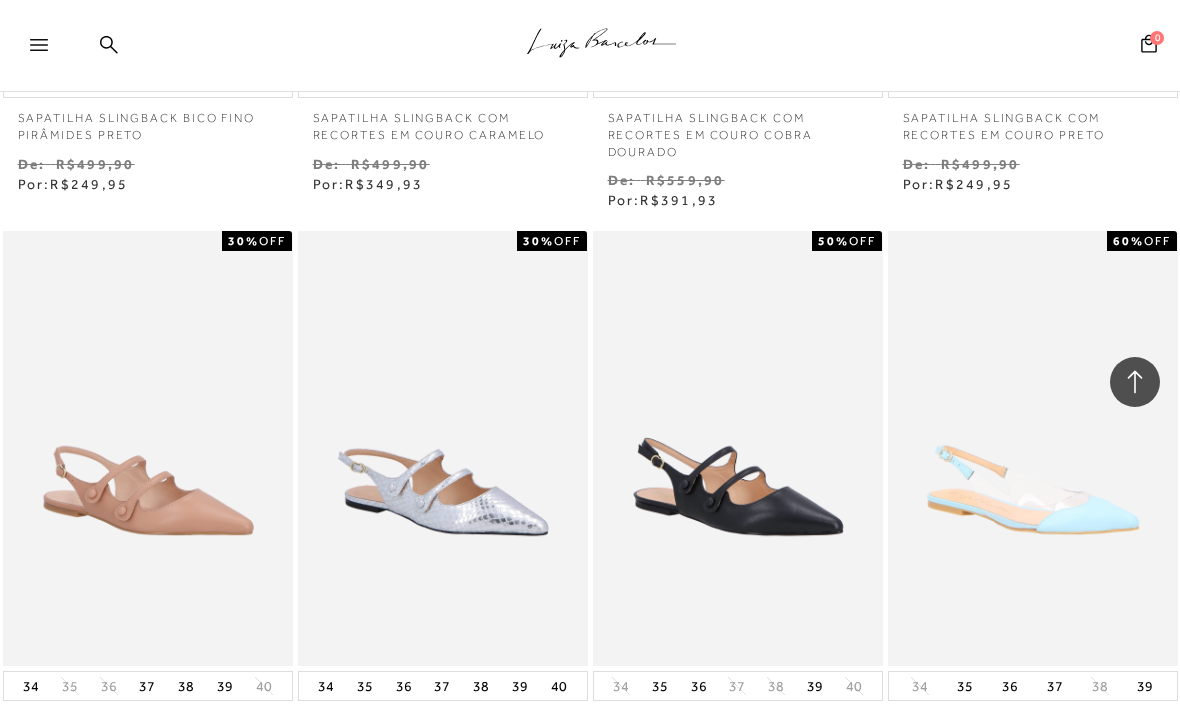 click at bounding box center [33, 46] 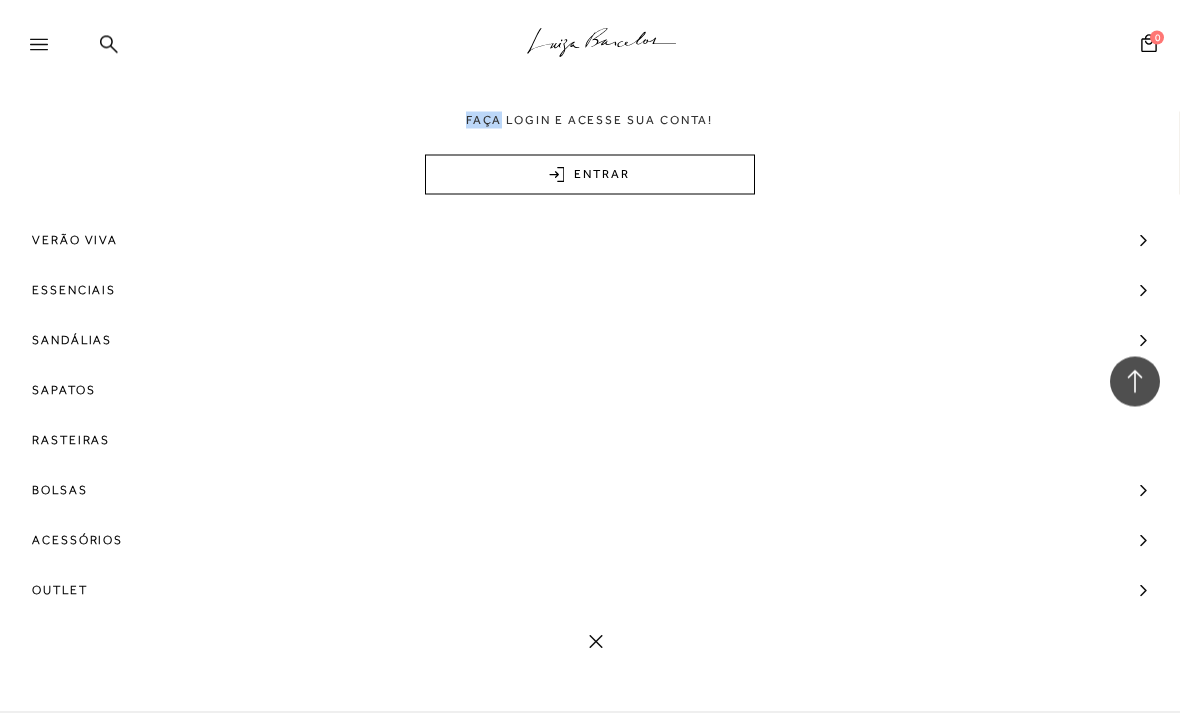 scroll, scrollTop: 10987, scrollLeft: 0, axis: vertical 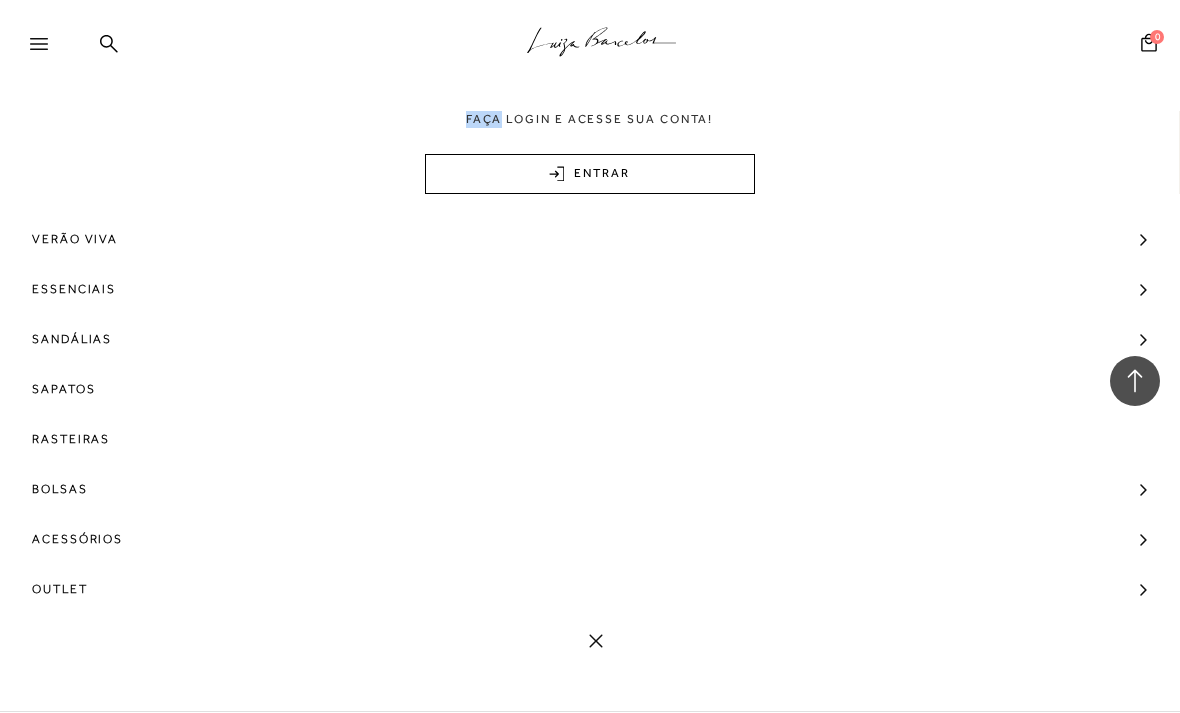 click on "Sandálias" at bounding box center (590, 340) 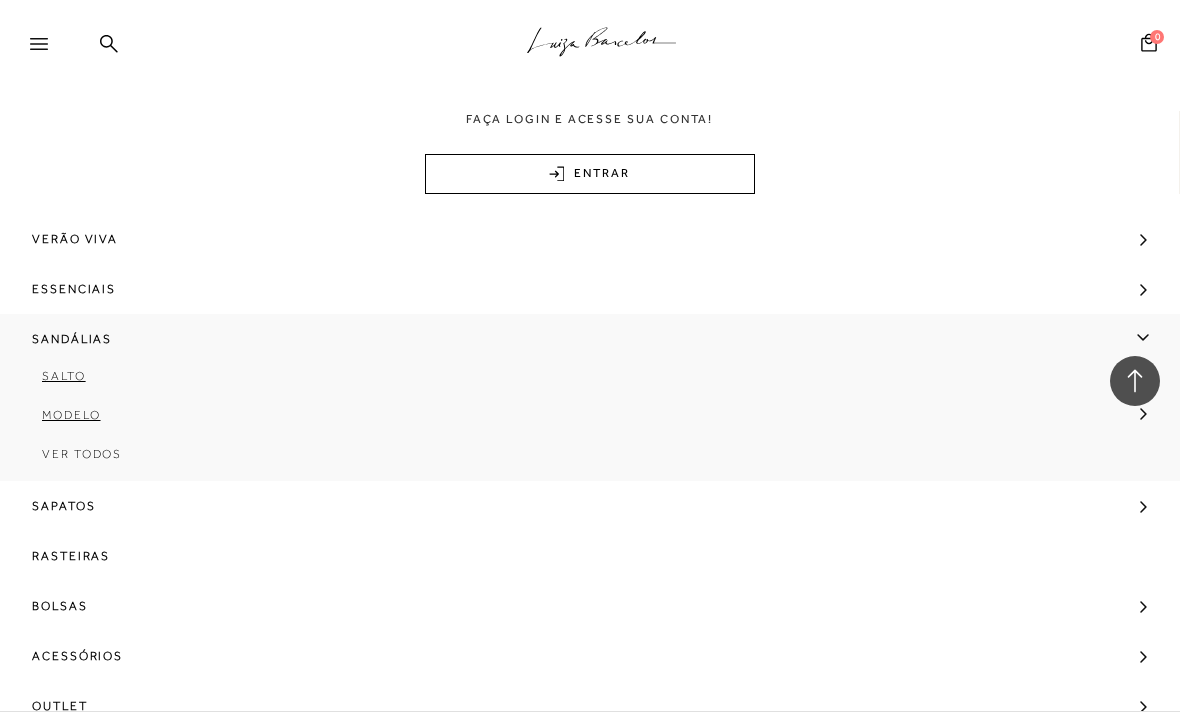 scroll, scrollTop: 10988, scrollLeft: 0, axis: vertical 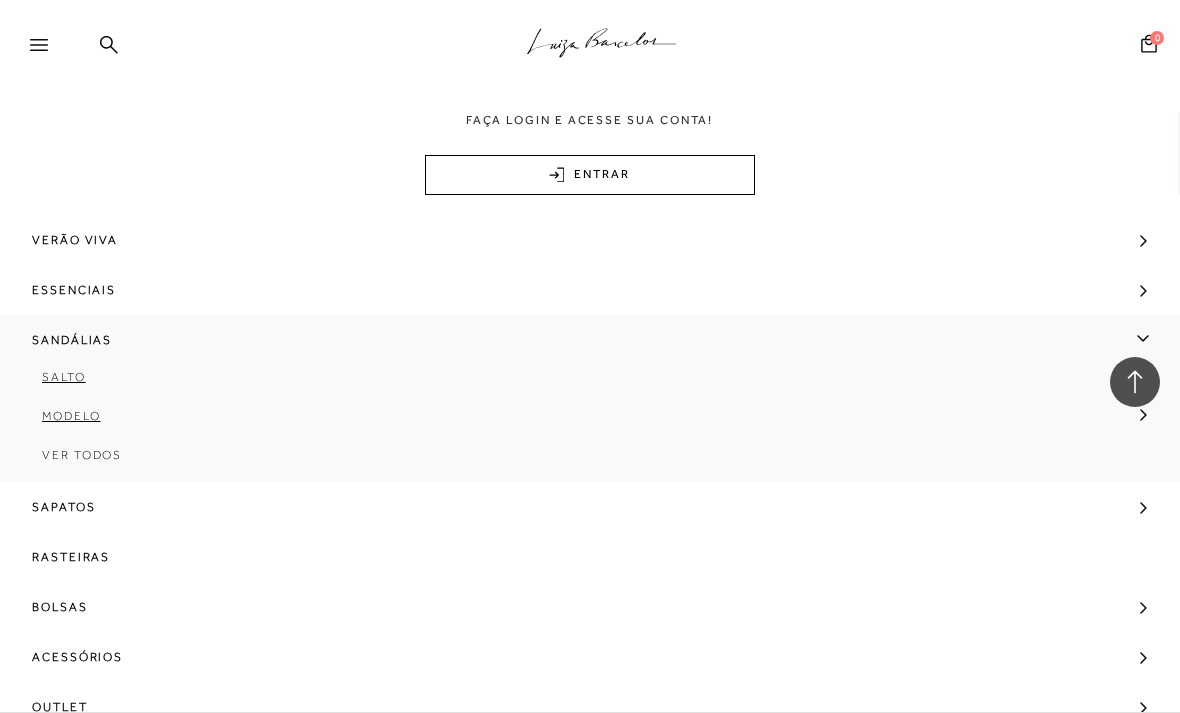 click on "Modelo" at bounding box center [71, 416] 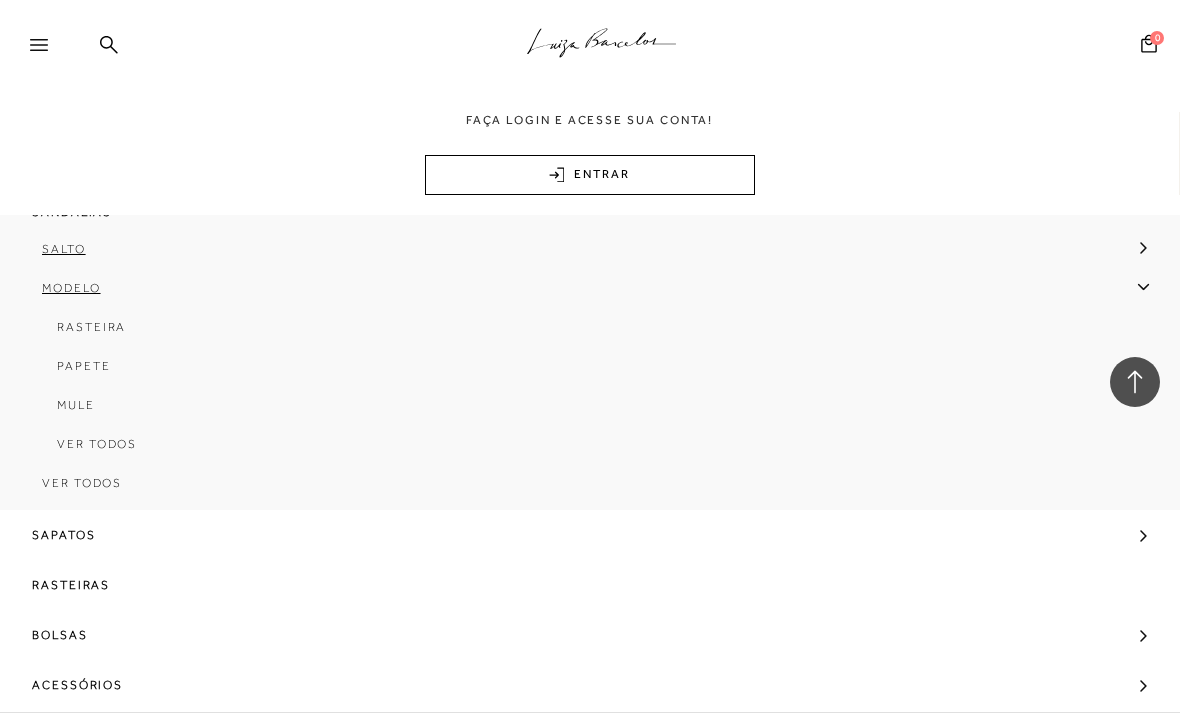 scroll, scrollTop: 130, scrollLeft: 0, axis: vertical 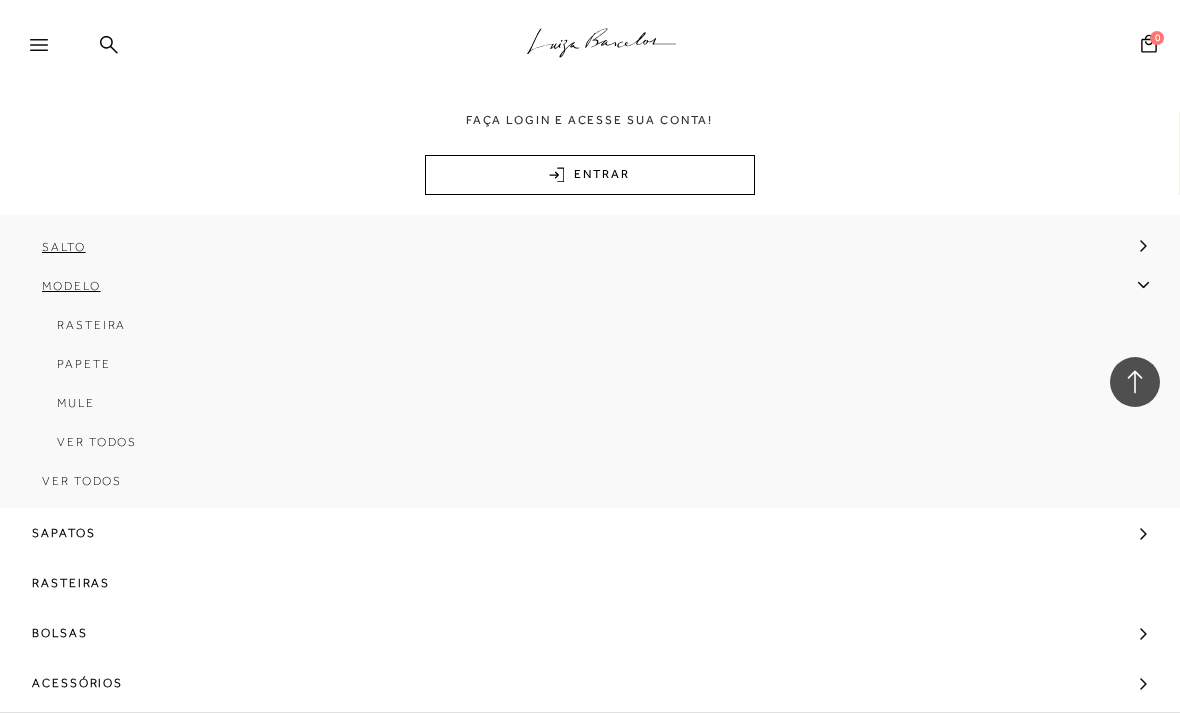 click on "Sapatos" at bounding box center (590, 533) 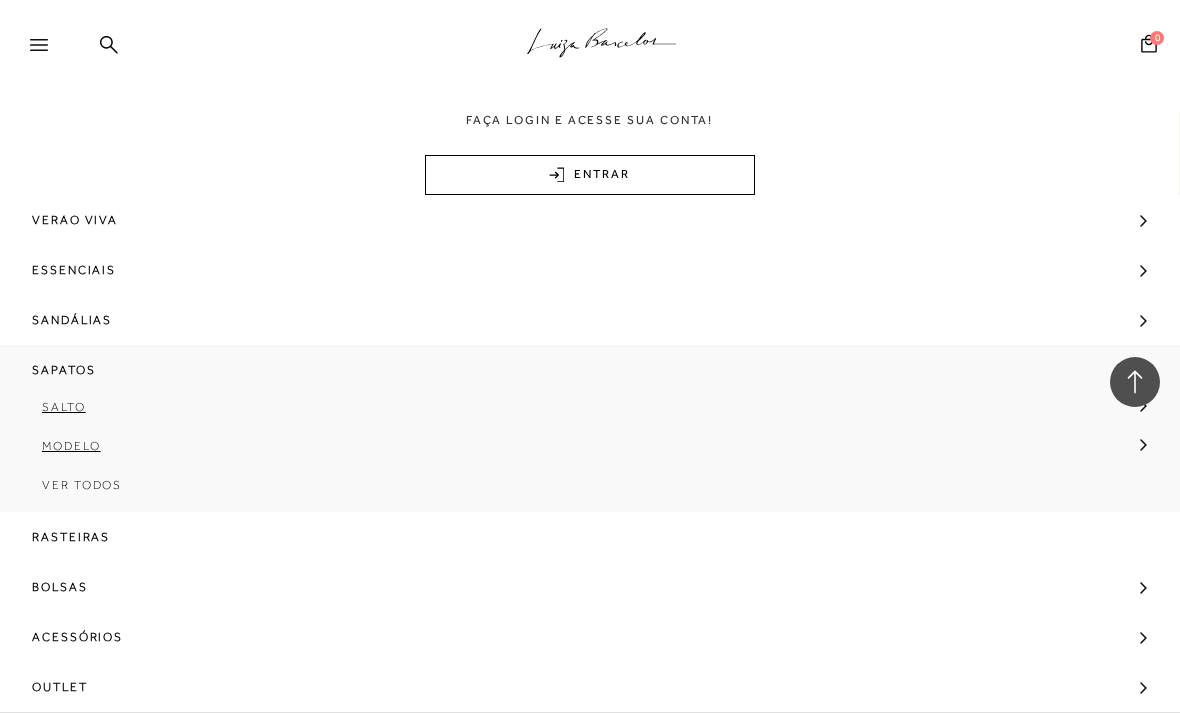 scroll, scrollTop: 23, scrollLeft: 0, axis: vertical 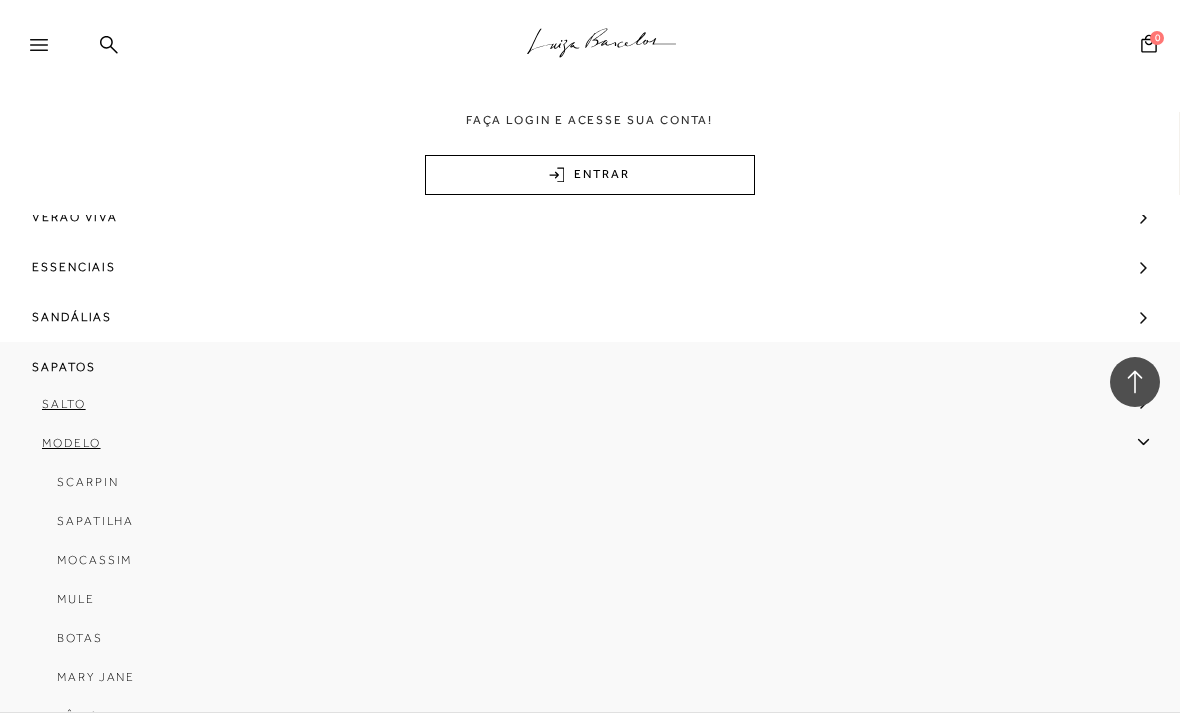 click on "Sapatilha" at bounding box center (583, 528) 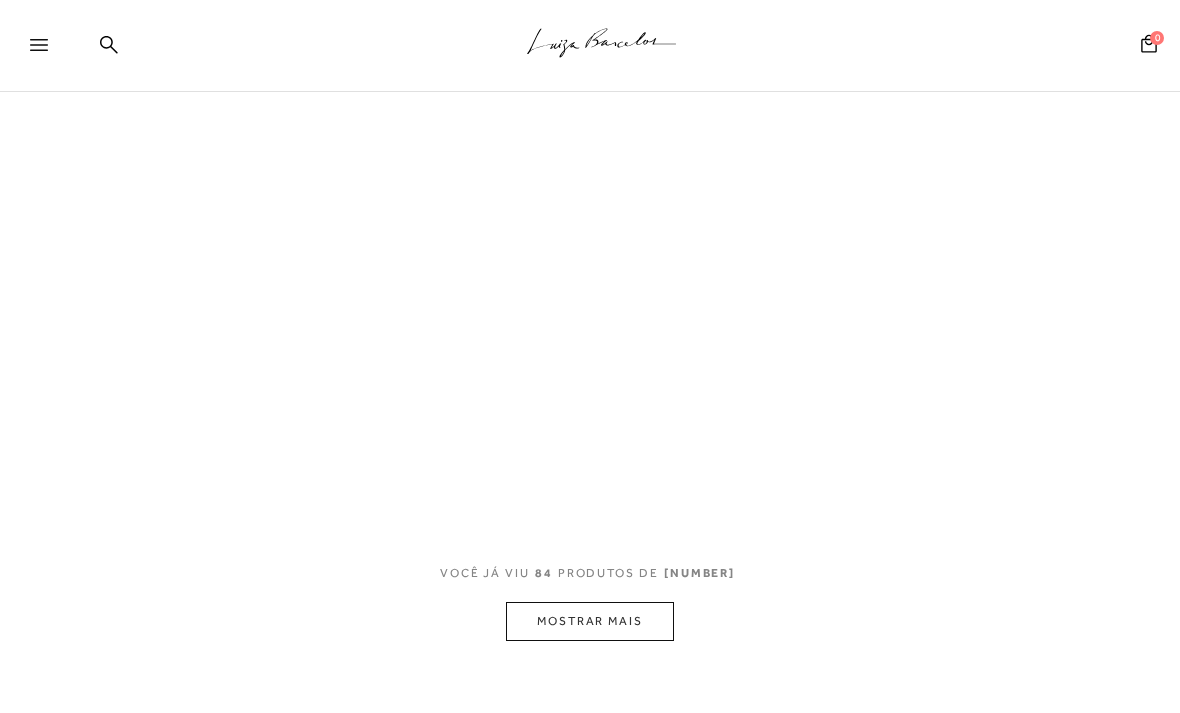 scroll, scrollTop: 10, scrollLeft: 0, axis: vertical 